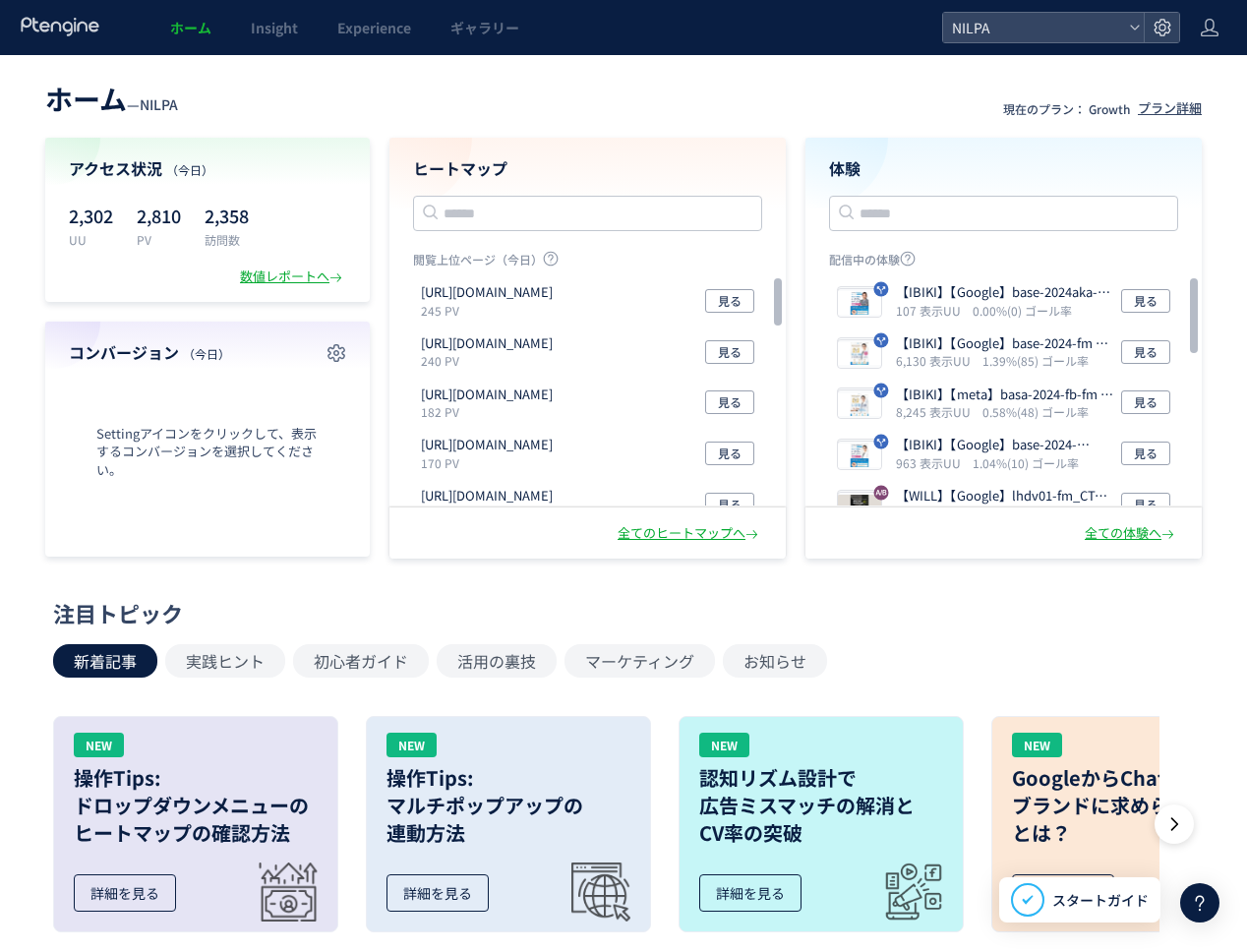 scroll, scrollTop: 0, scrollLeft: 0, axis: both 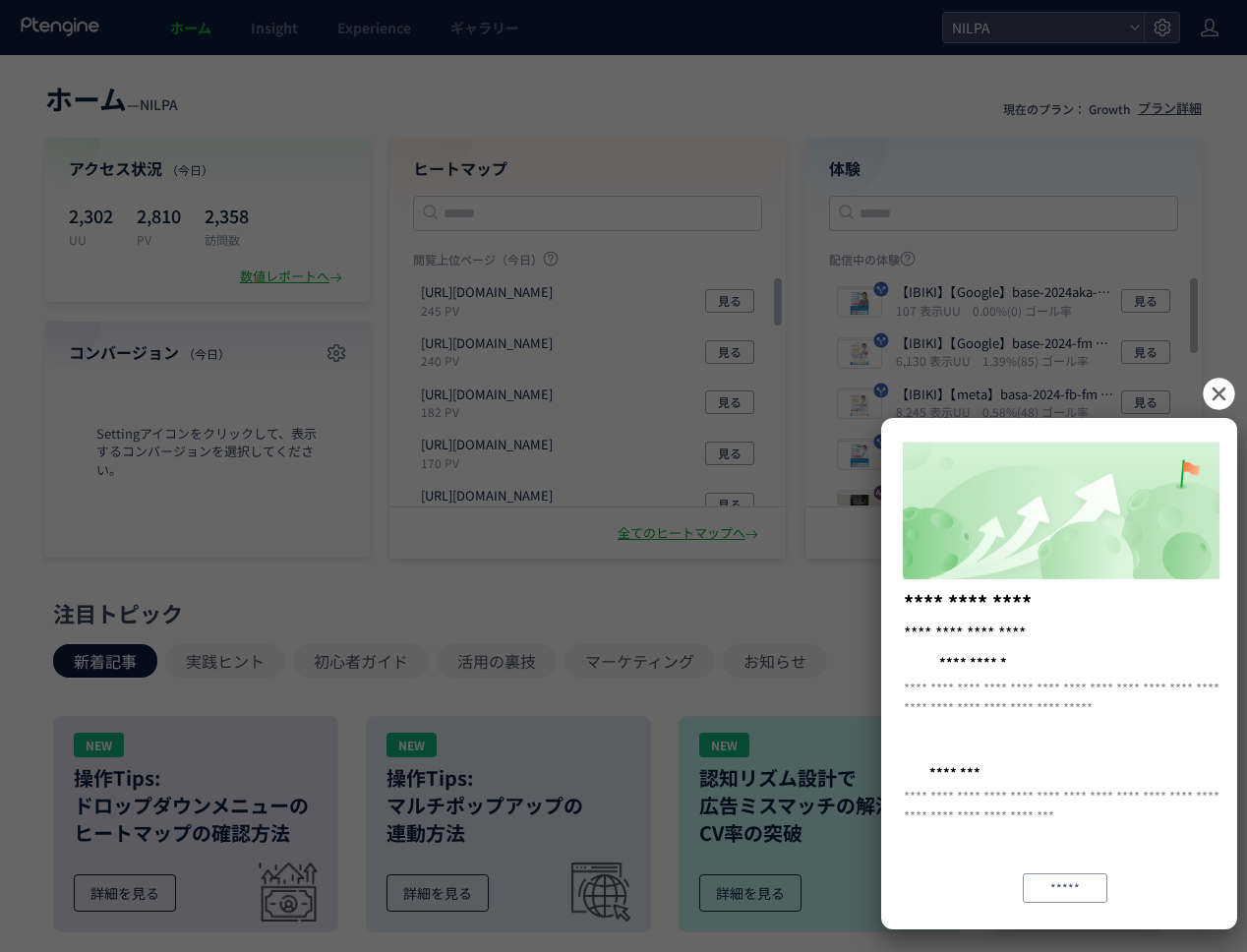 click 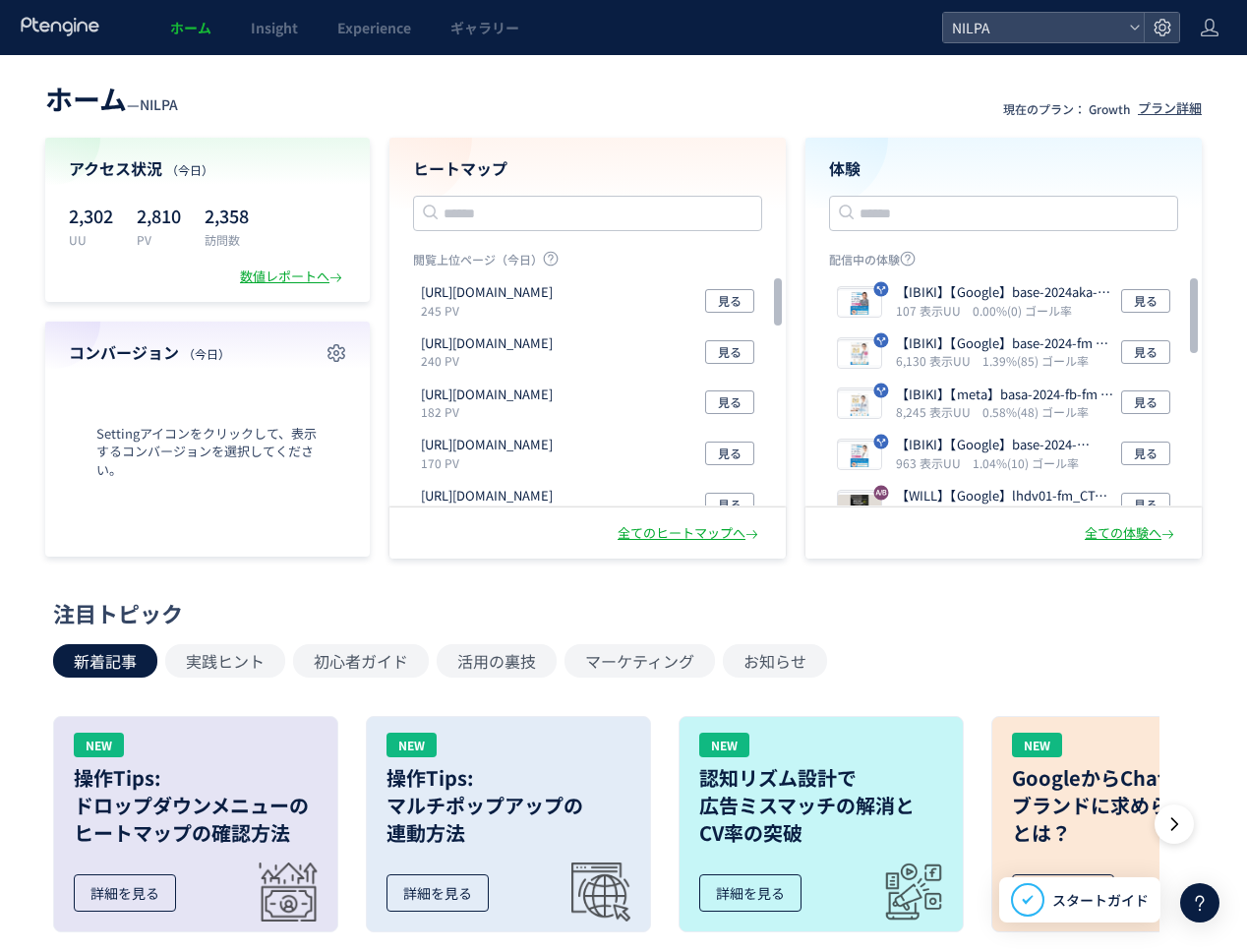 click 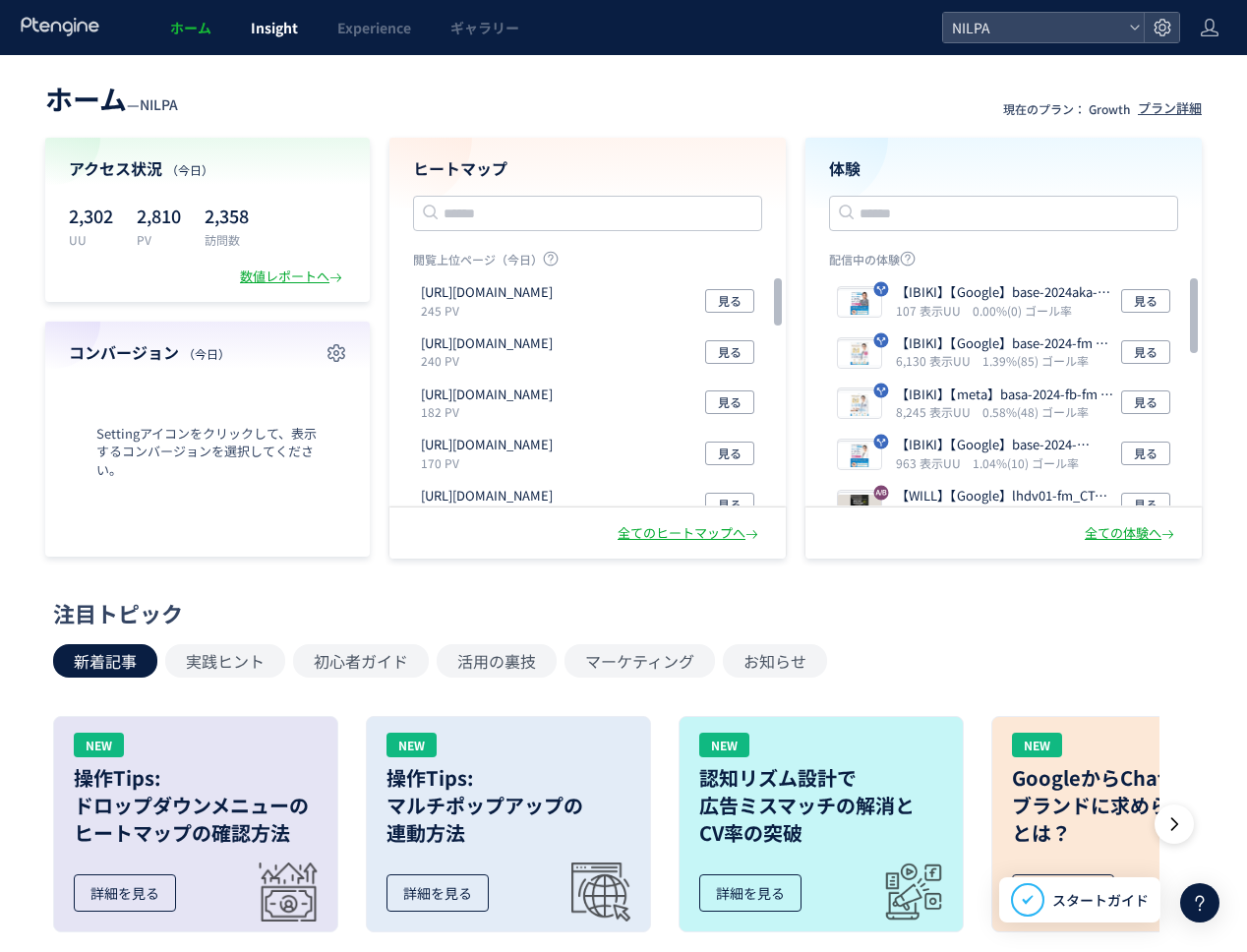 click on "Insight" at bounding box center [274, 28] 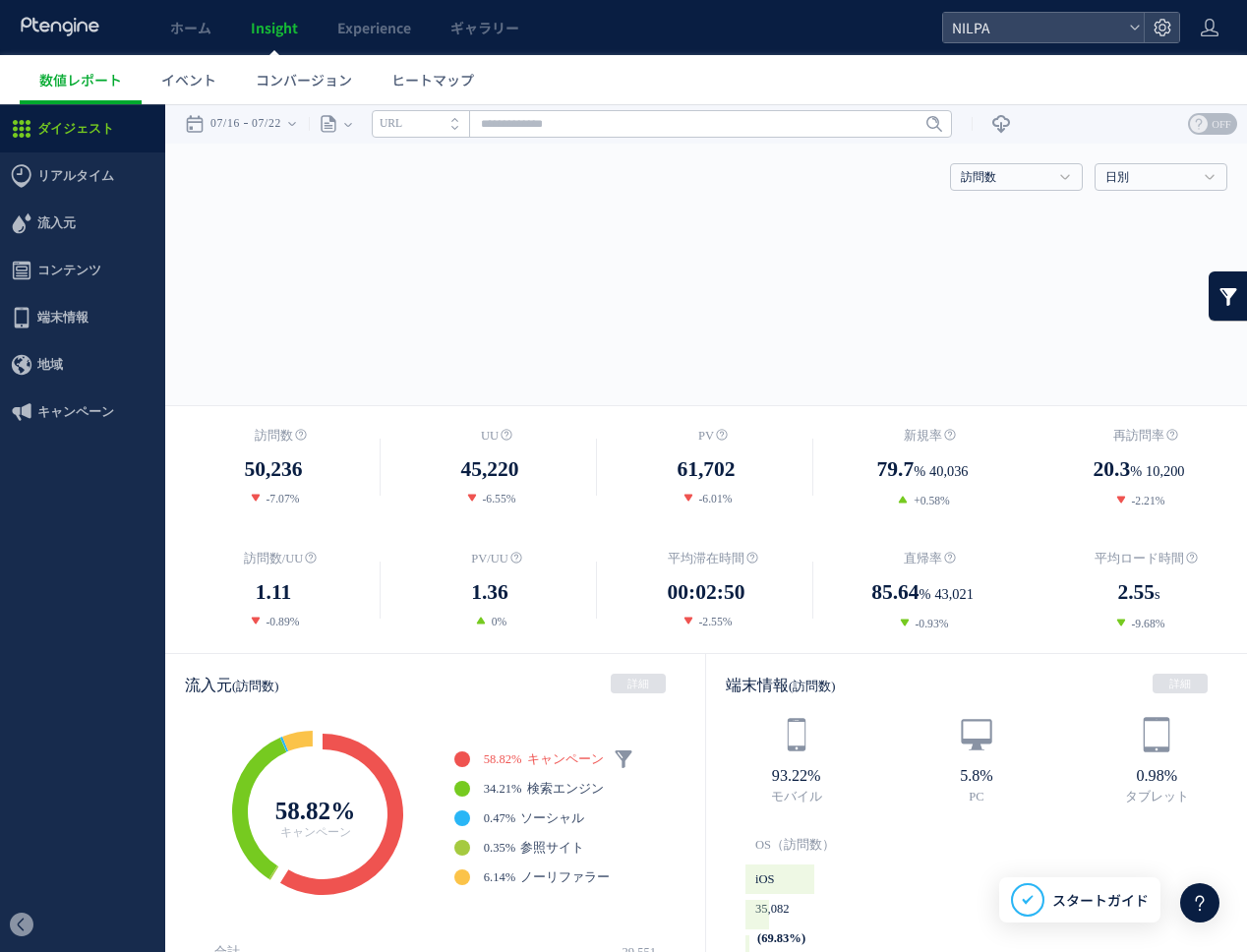 scroll, scrollTop: 0, scrollLeft: 0, axis: both 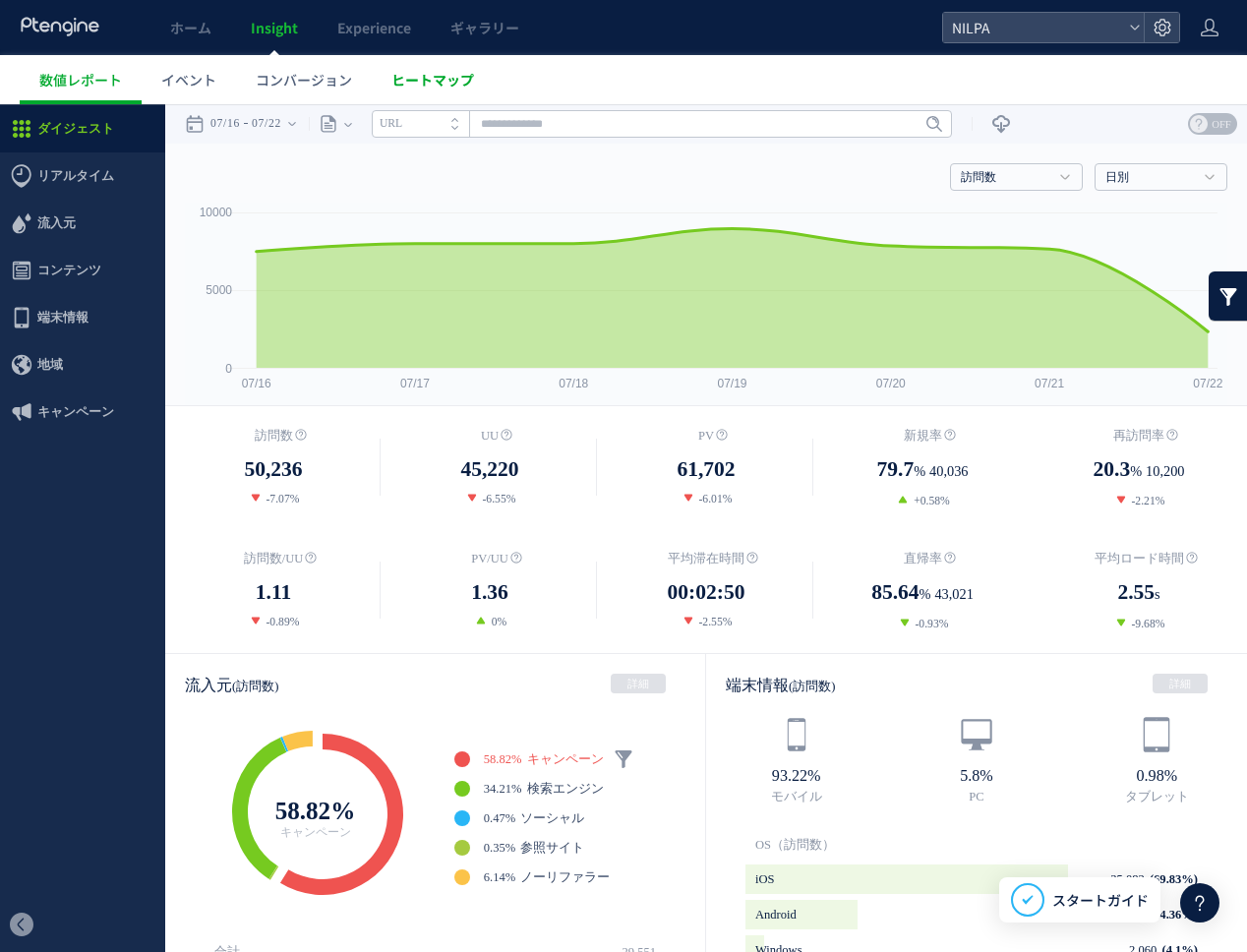 click on "ヒートマップ" at bounding box center (433, 80) 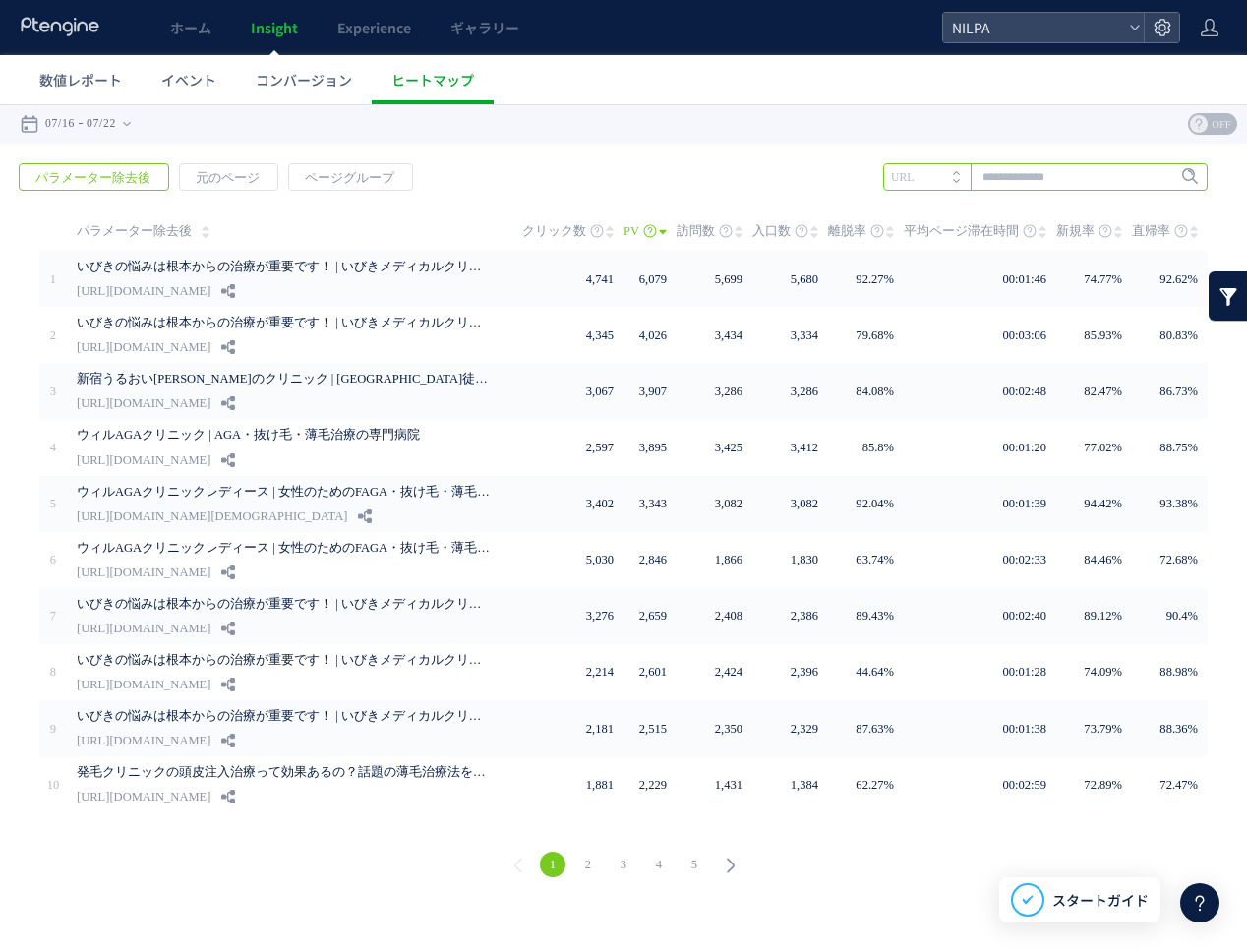 click at bounding box center [1045, 177] 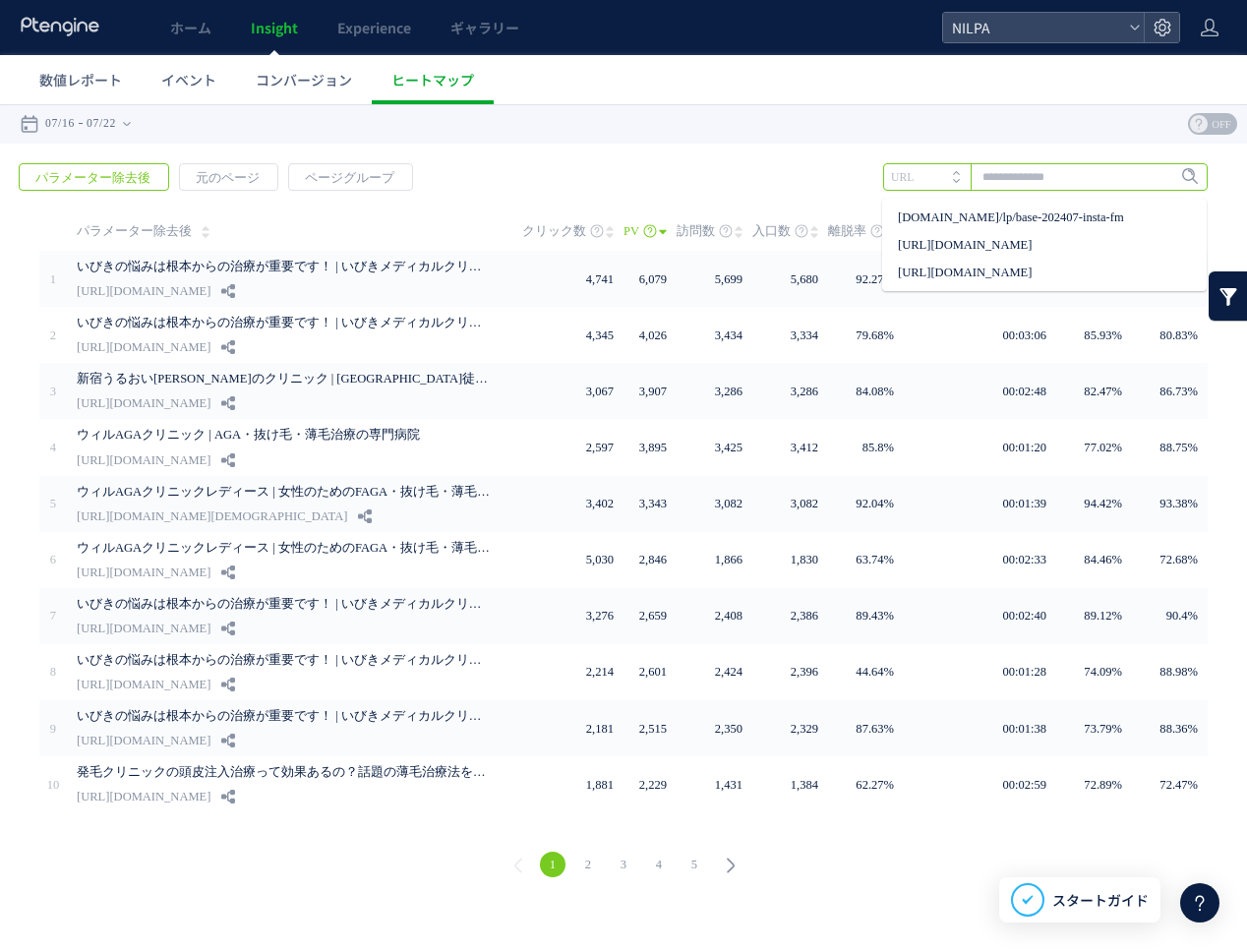 paste on "**********" 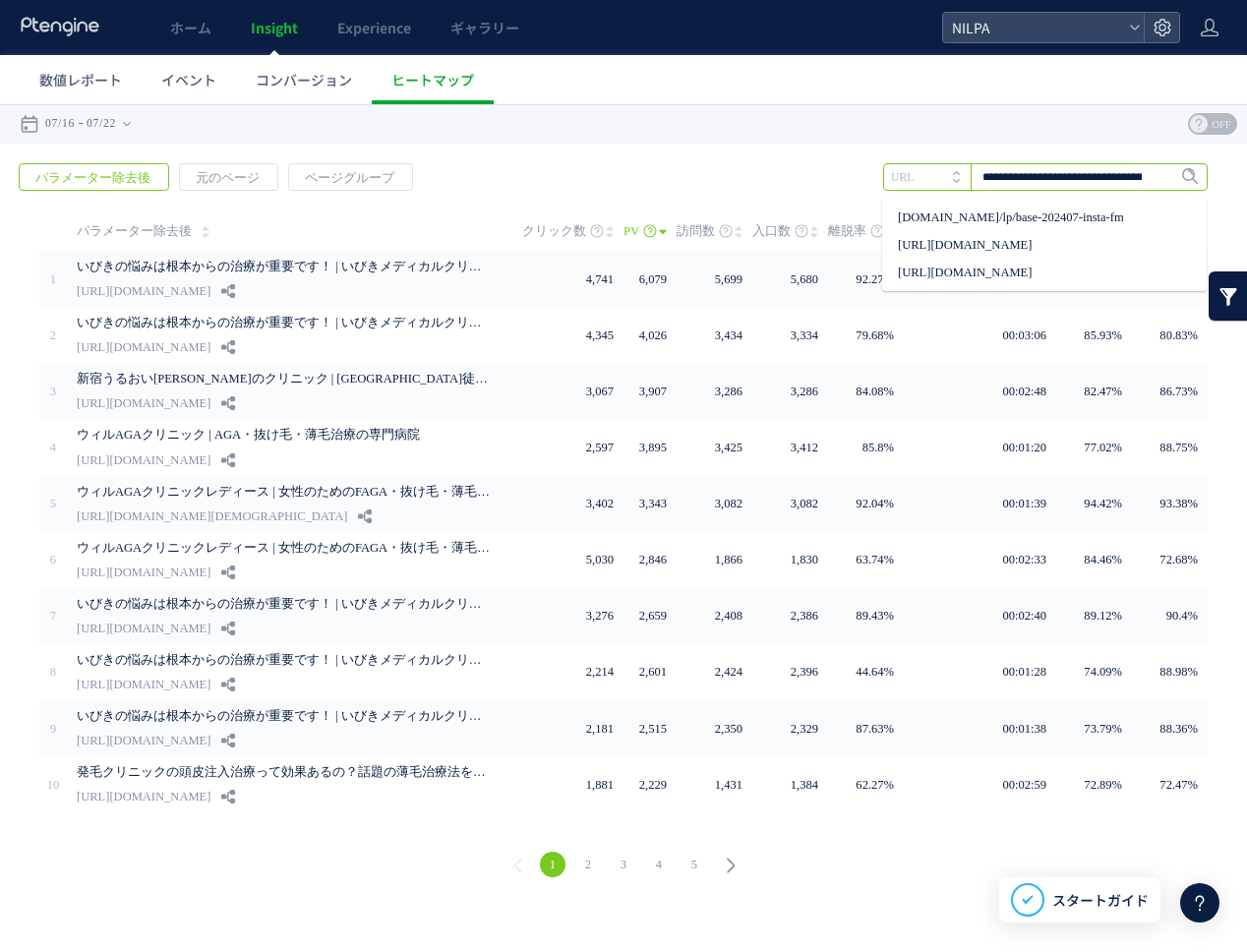 scroll, scrollTop: 0, scrollLeft: 99, axis: horizontal 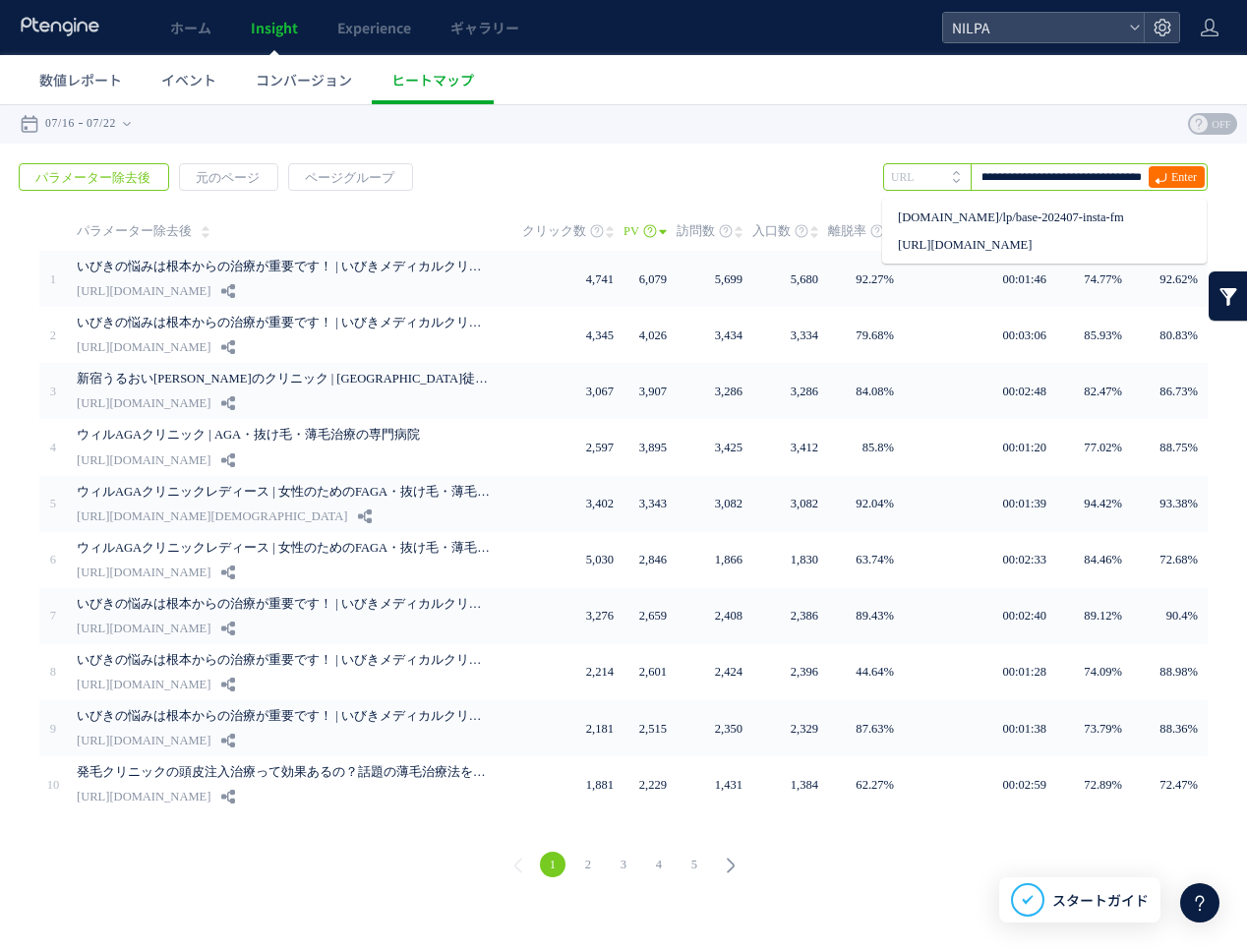 type on "**********" 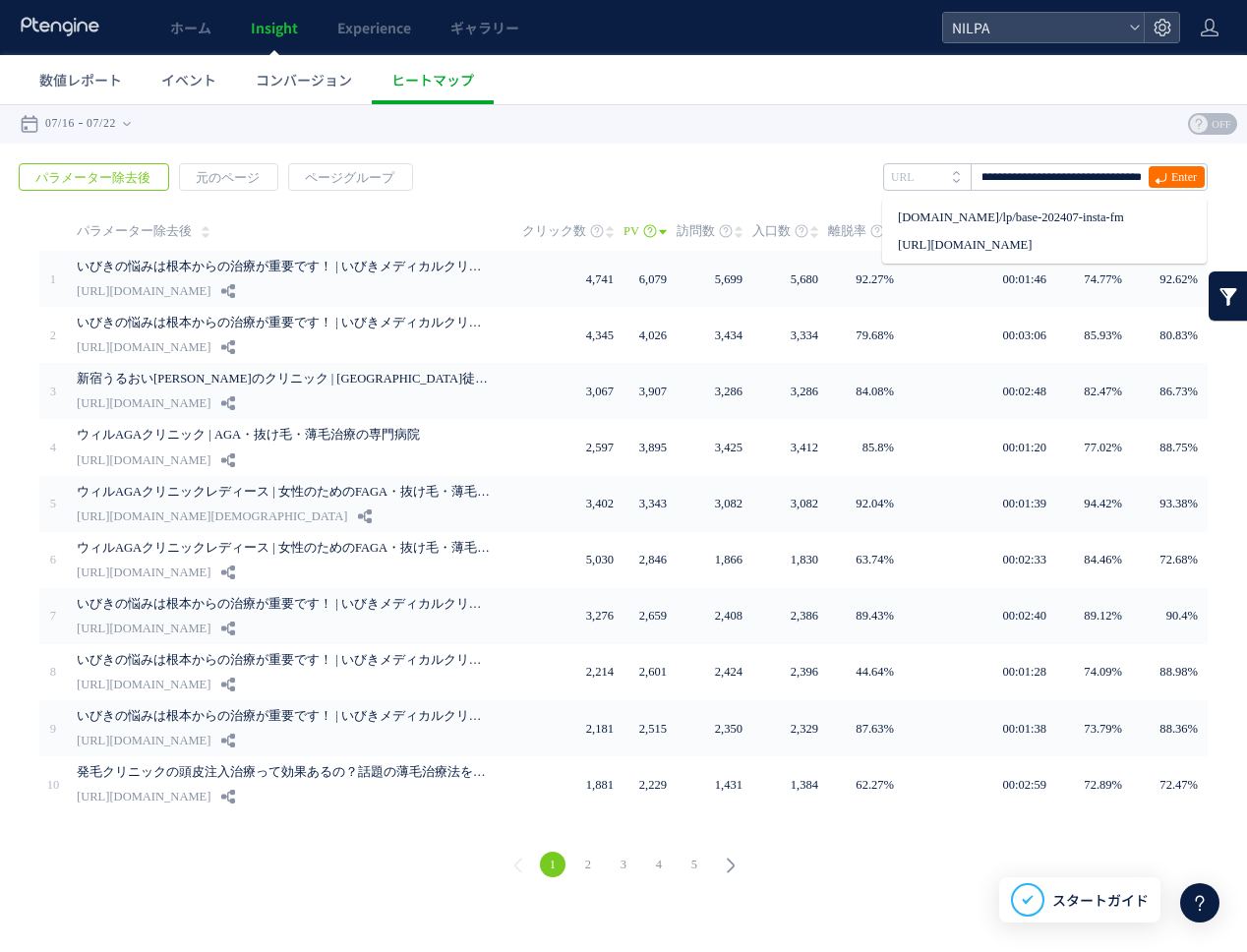 click on "戻る
デフォルト設定では本日のデータを表示しています。
カレンダーでご覧になりたい期間を指定することができます。
07/16
07/22
[DATE] [DATE] 先週 先月 過去7日間([DATE]含む) 過去30日間([DATE]含む) OK Cancel
ページ
ページグループ
パラメーター除去後" at bounding box center [624, 124] 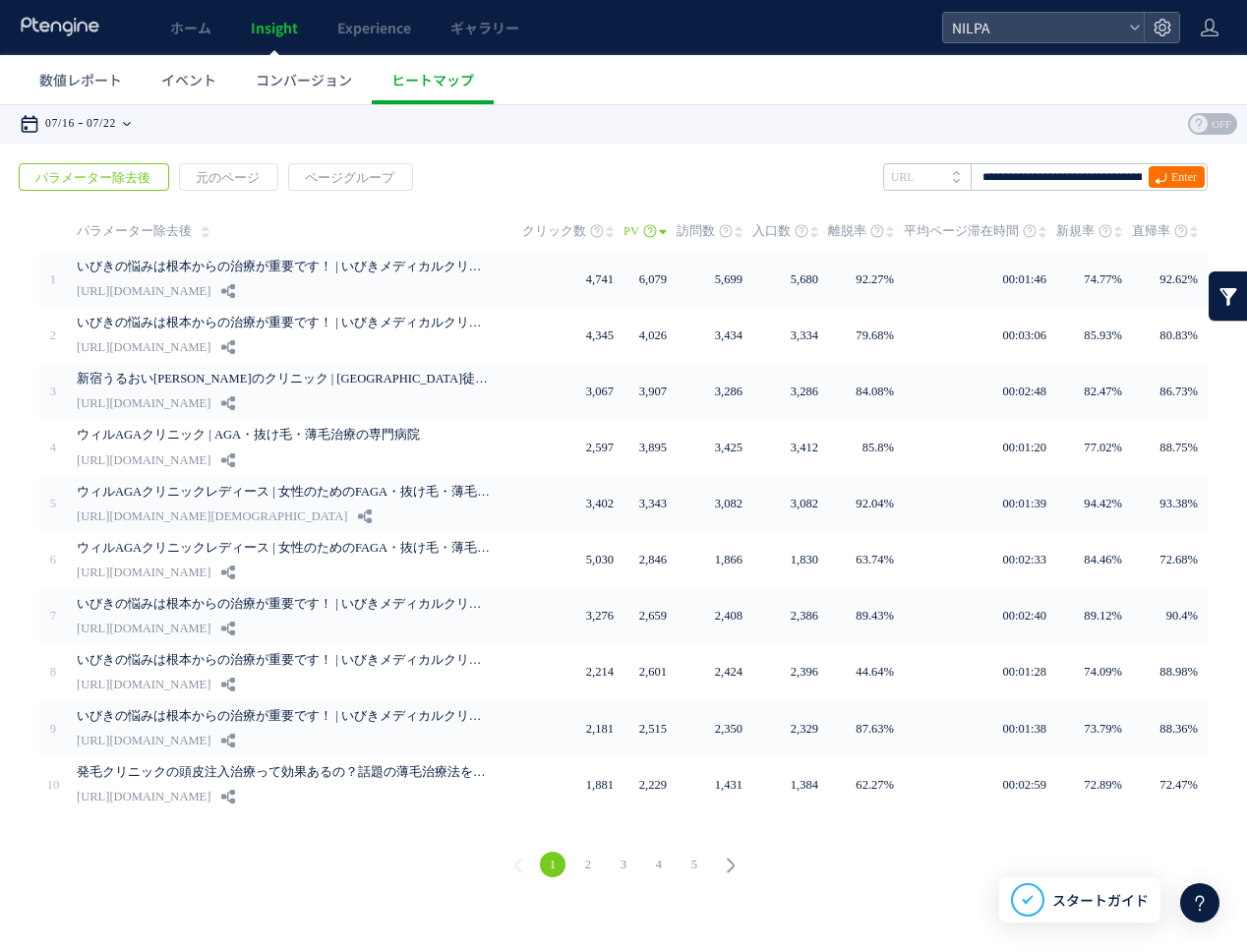 click on "07/22" at bounding box center [101, 124] 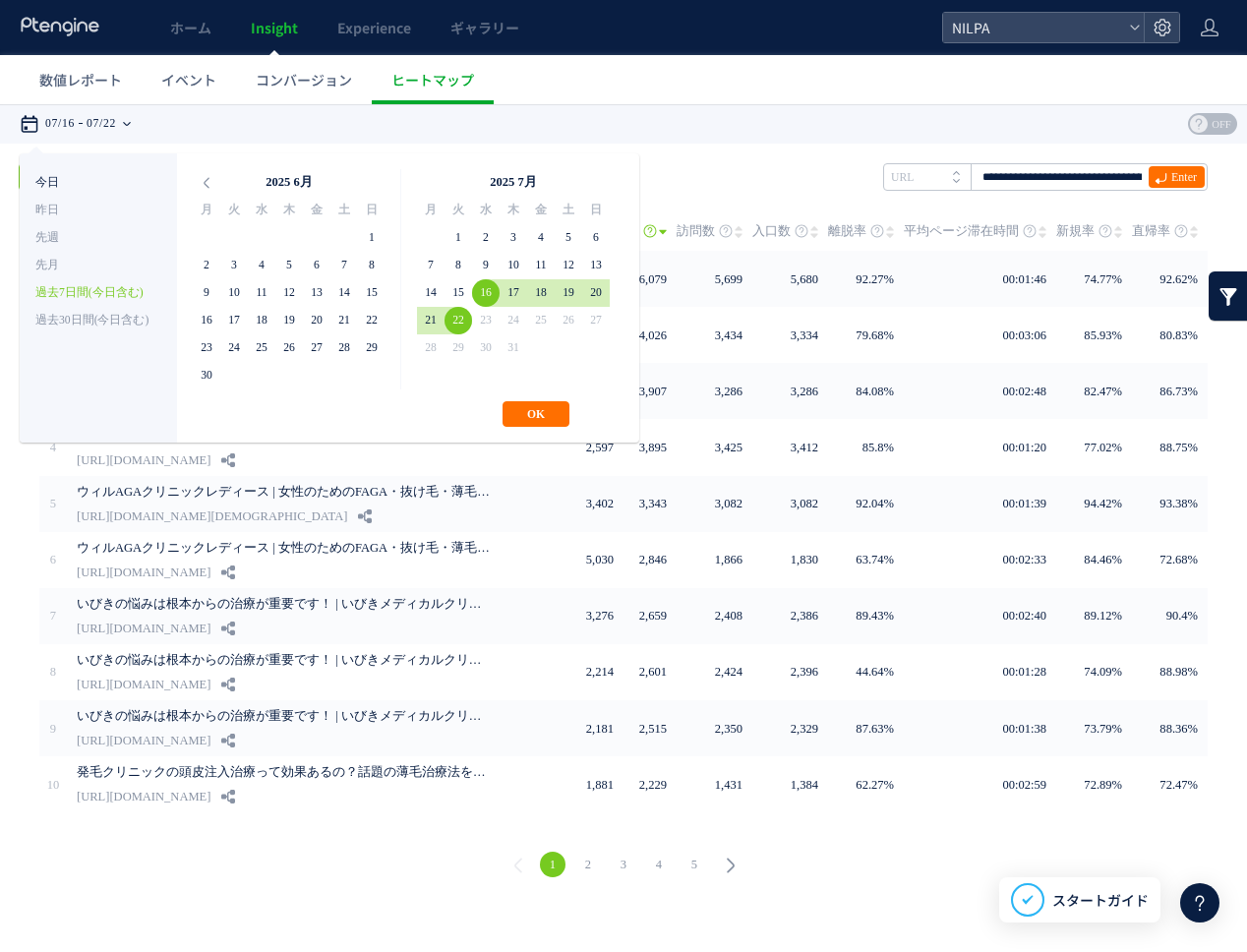 click on "今日" at bounding box center [98, 183] 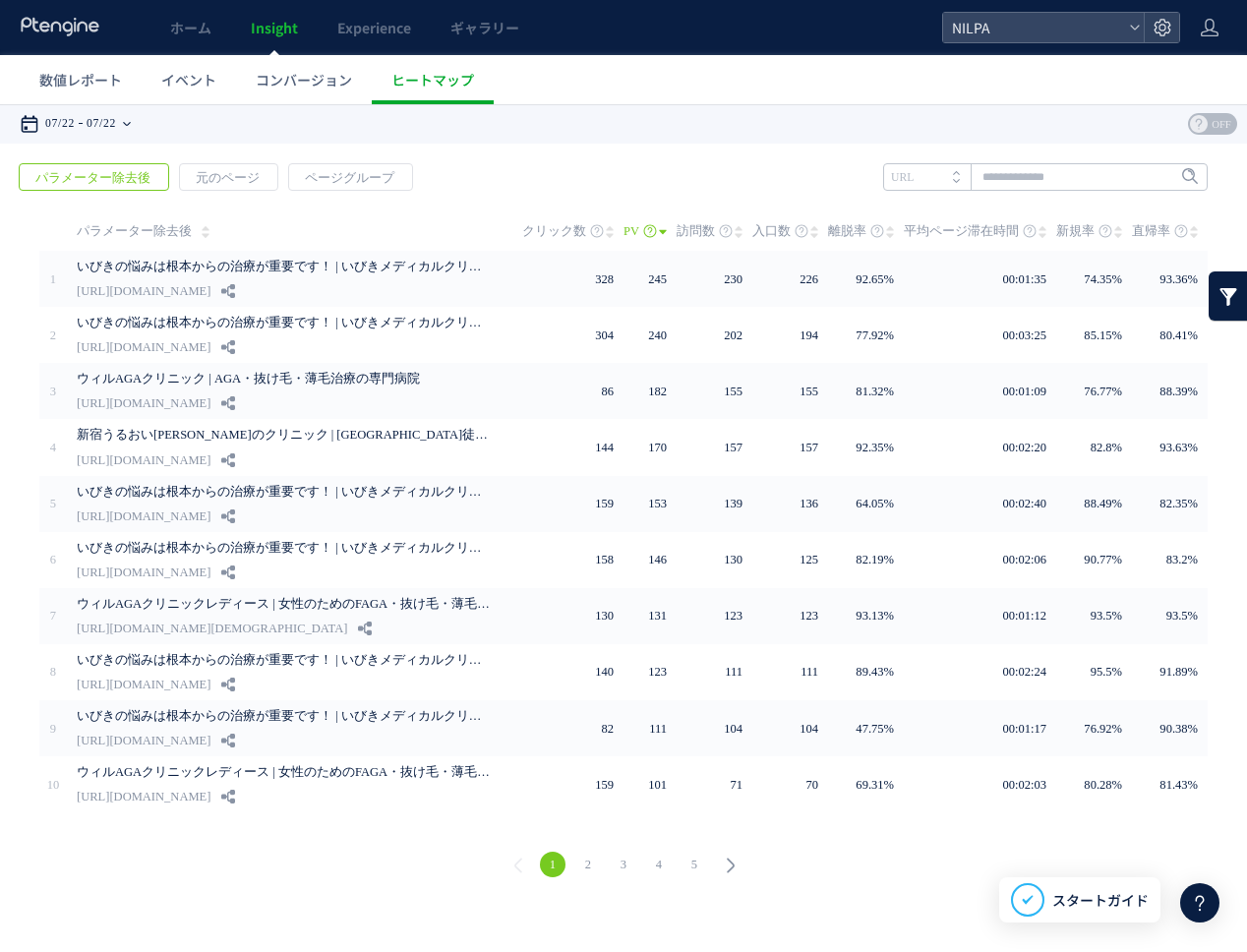 click on "07/22" at bounding box center (101, 124) 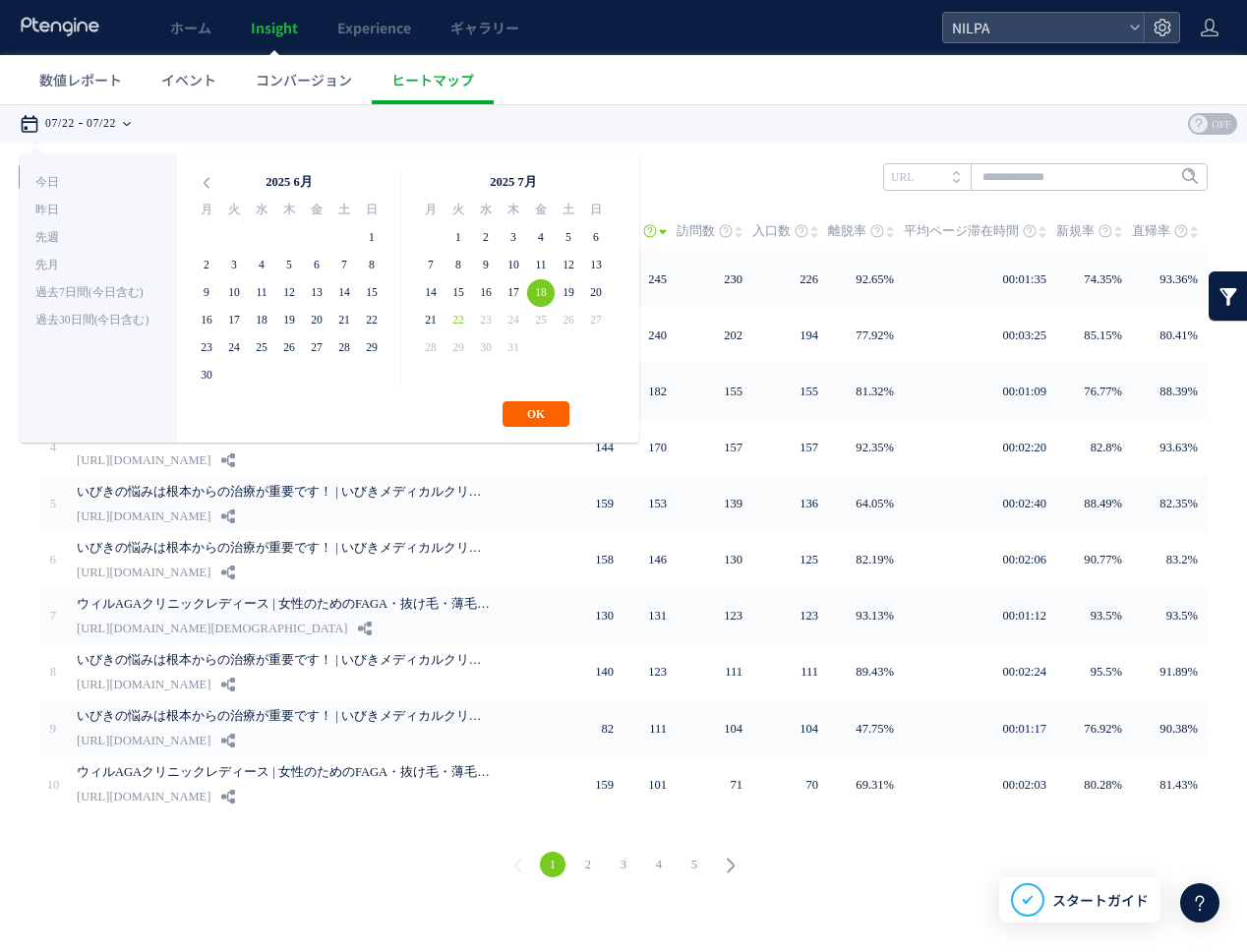 click on "OK" at bounding box center (536, 414) 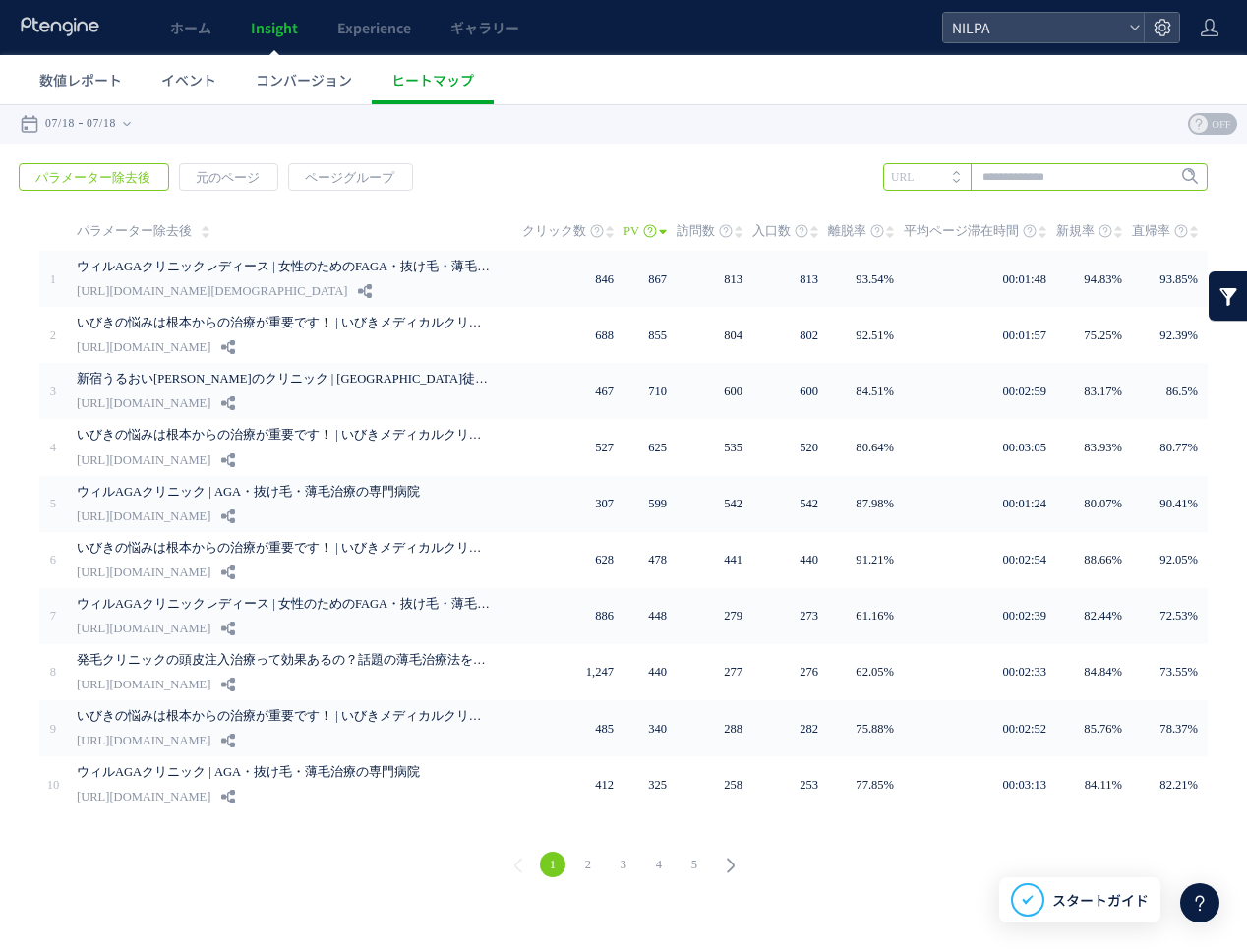 click at bounding box center (1045, 177) 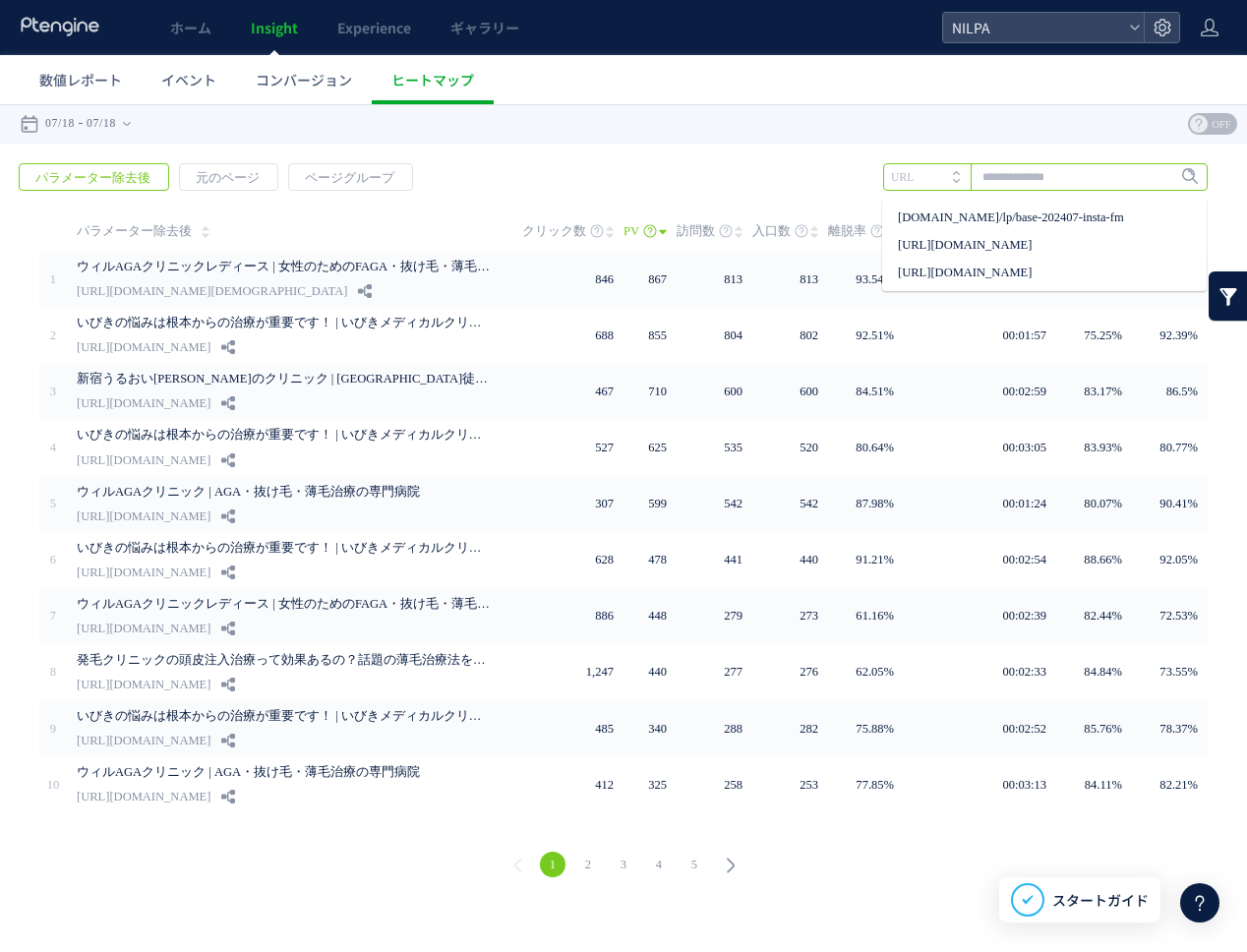 paste on "**********" 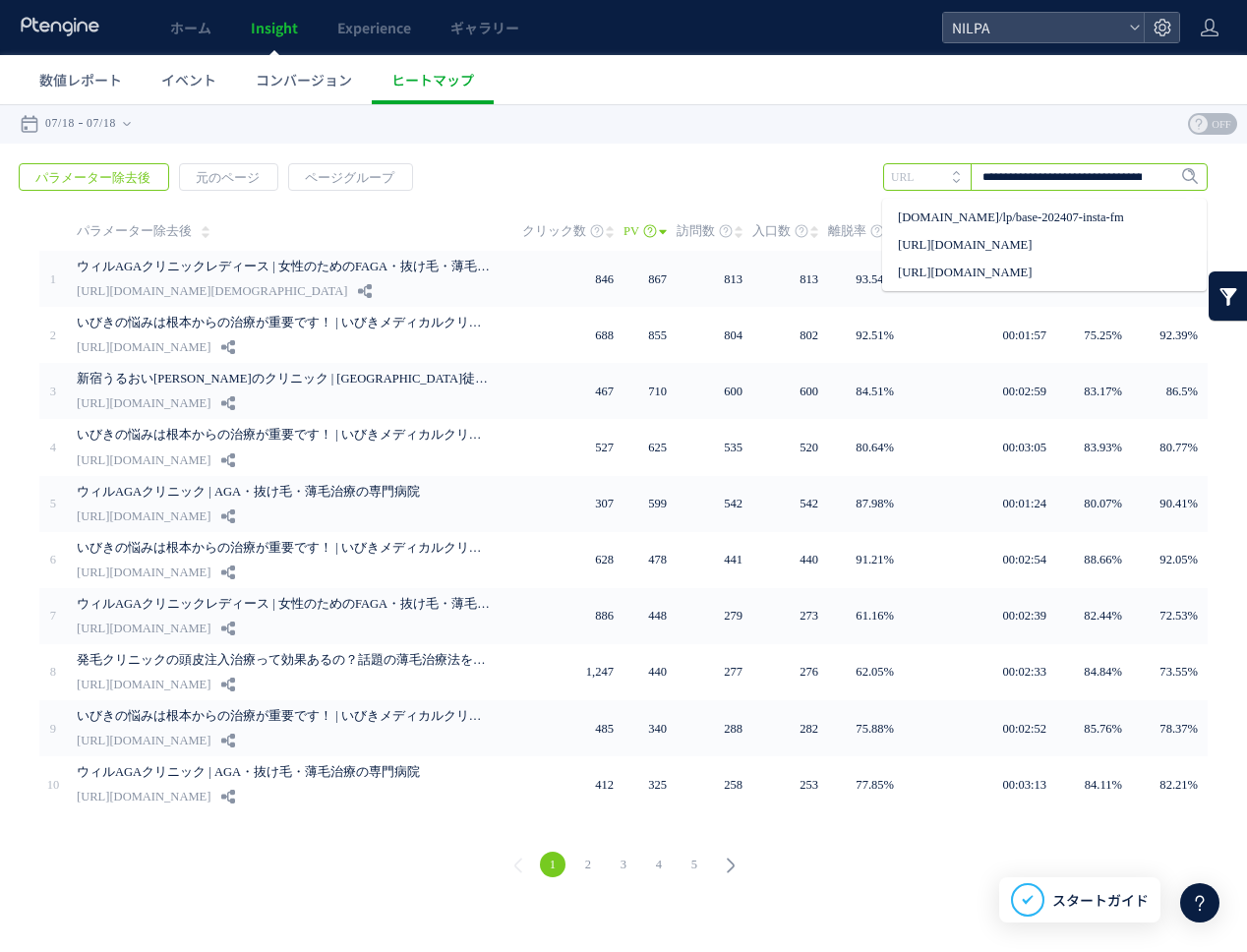 scroll, scrollTop: 0, scrollLeft: 99, axis: horizontal 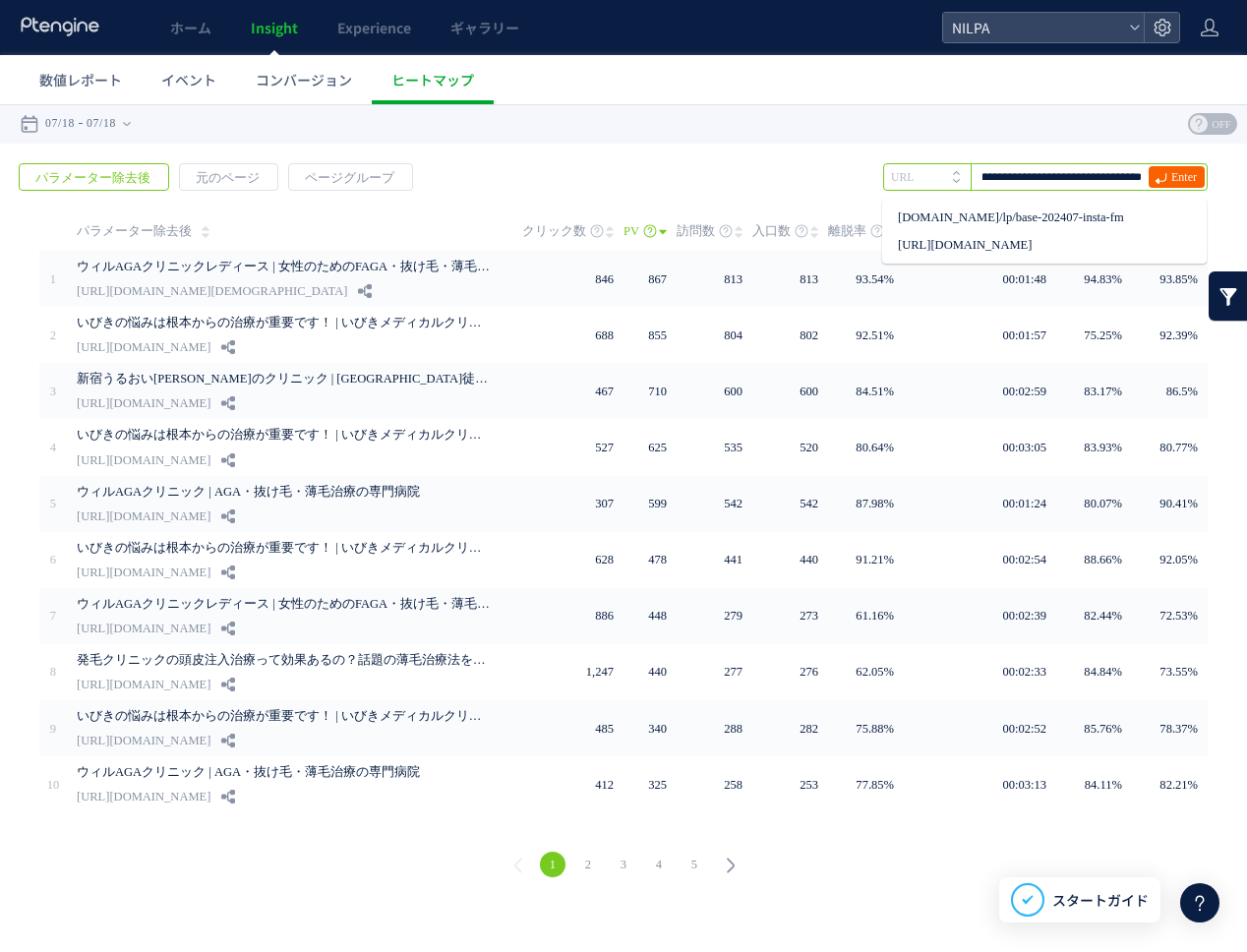 type on "**********" 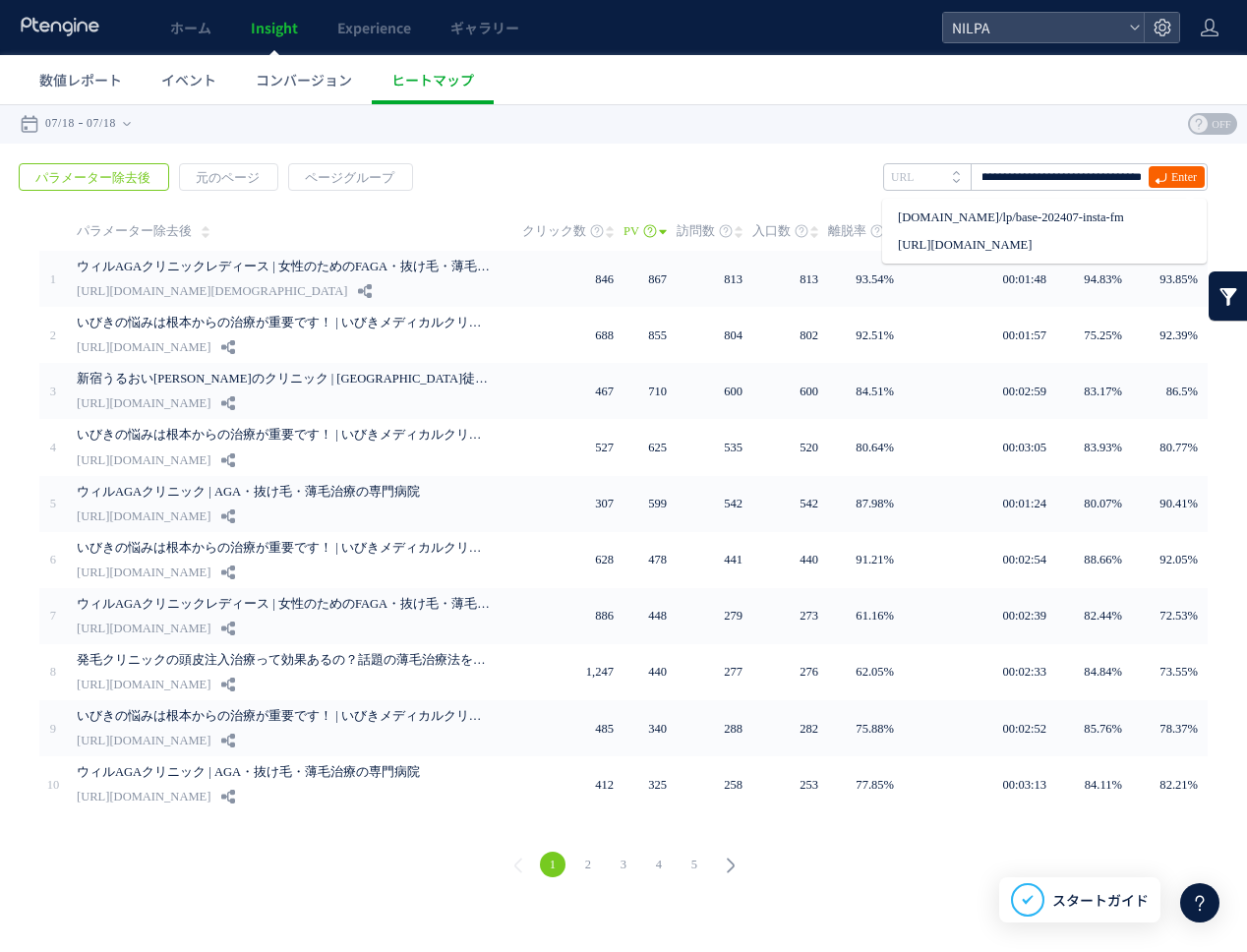 click on "Enter" at bounding box center [1184, 177] 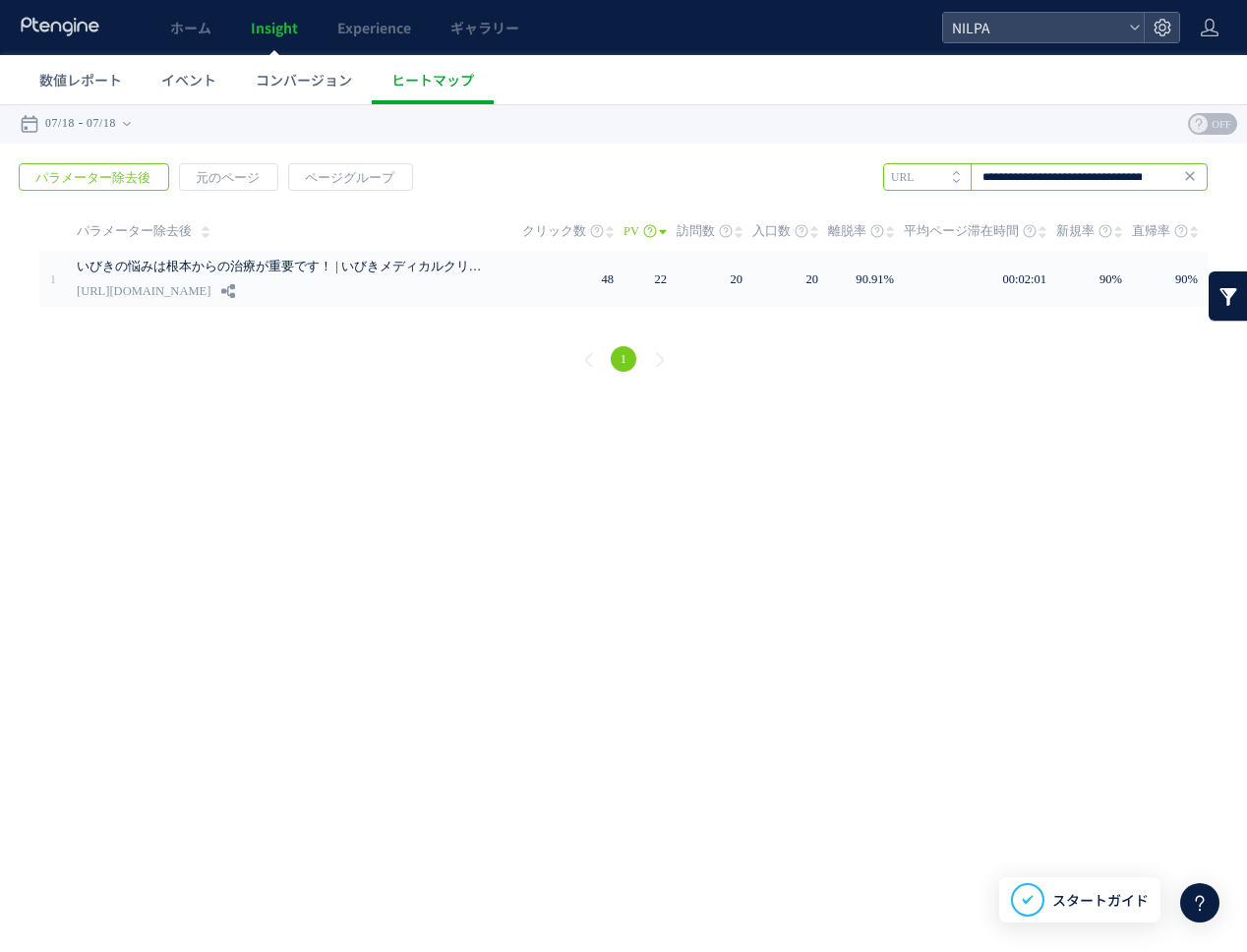 click on "**********" at bounding box center (1045, 177) 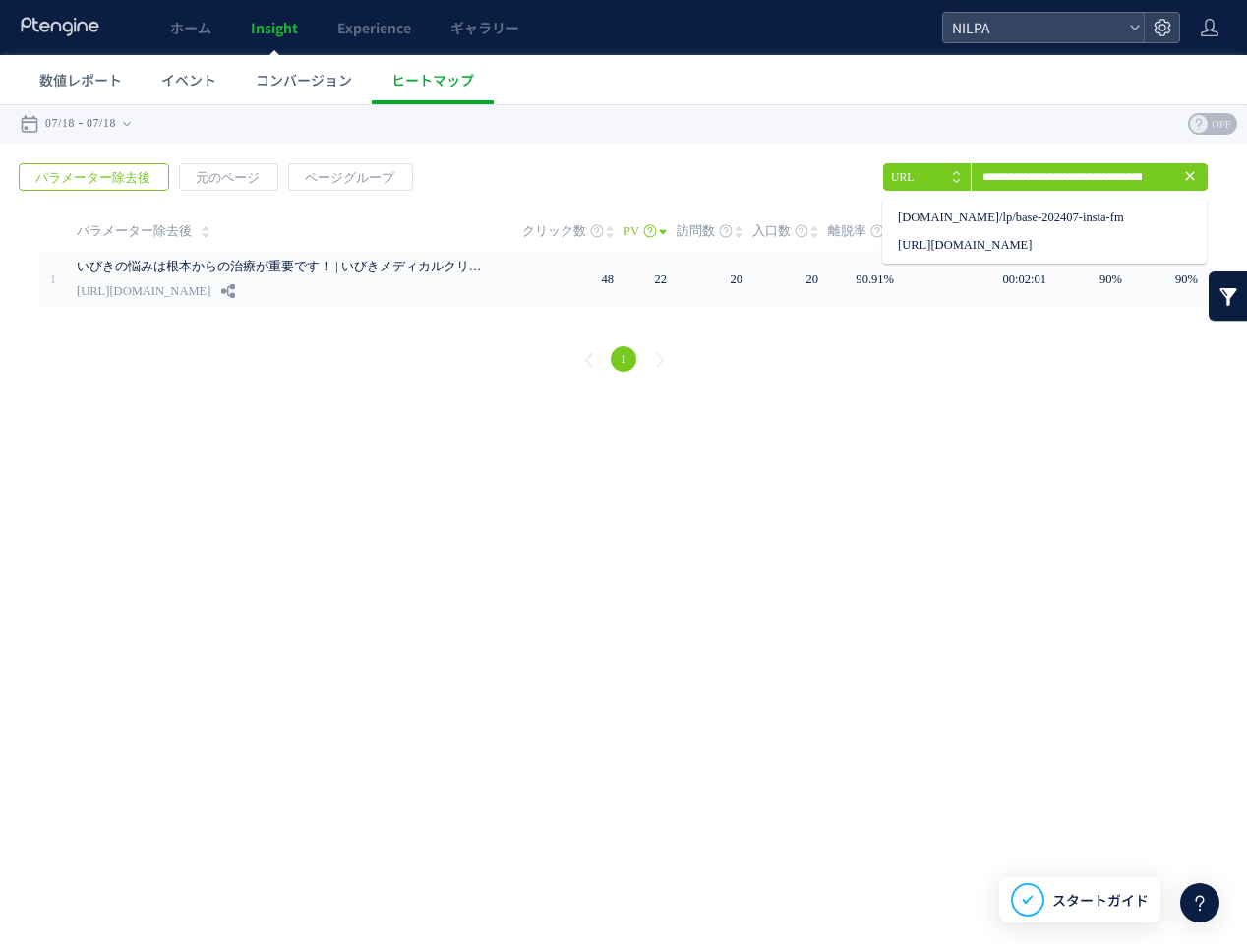 click on "1" at bounding box center (624, 362) 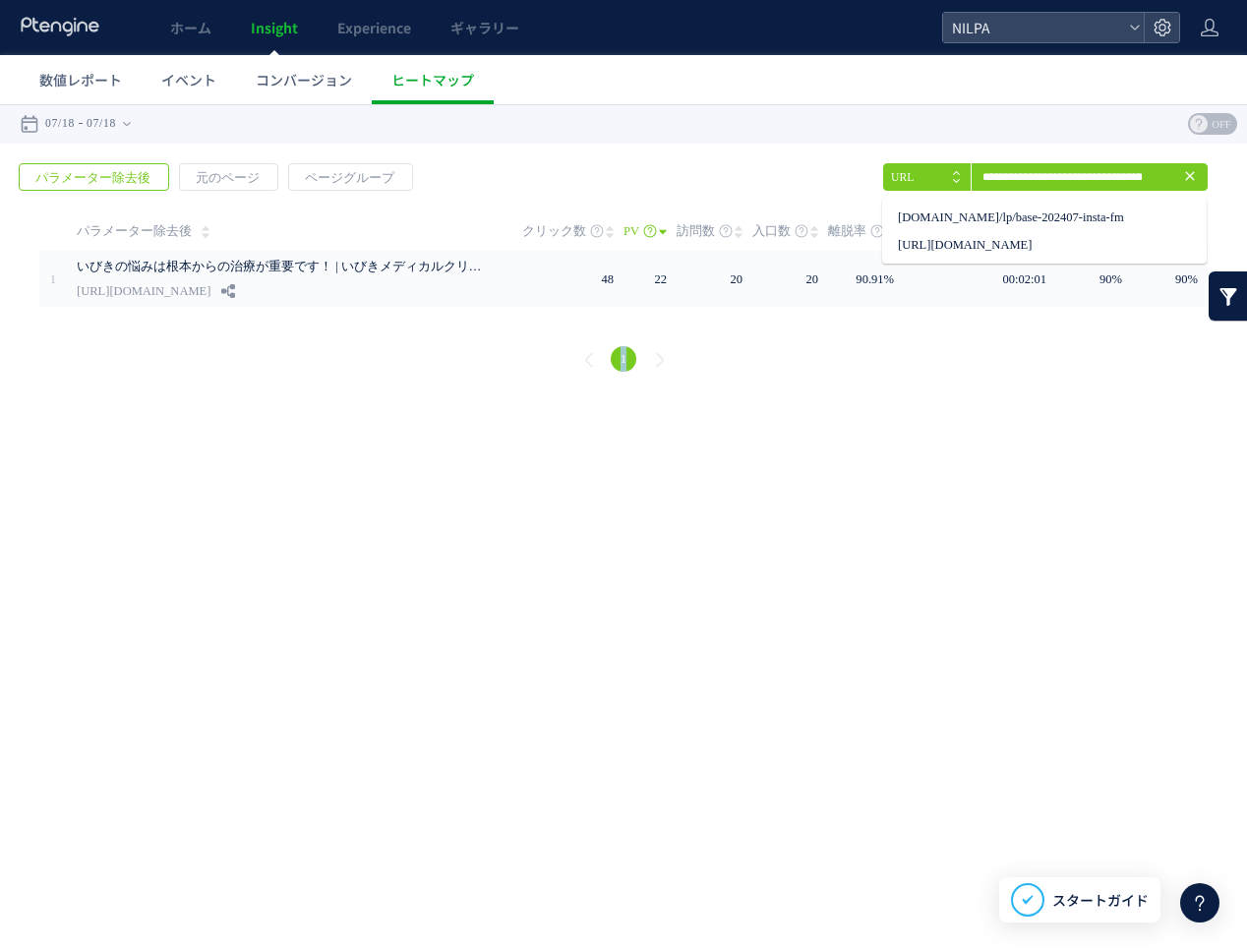 click on "1" at bounding box center [624, 362] 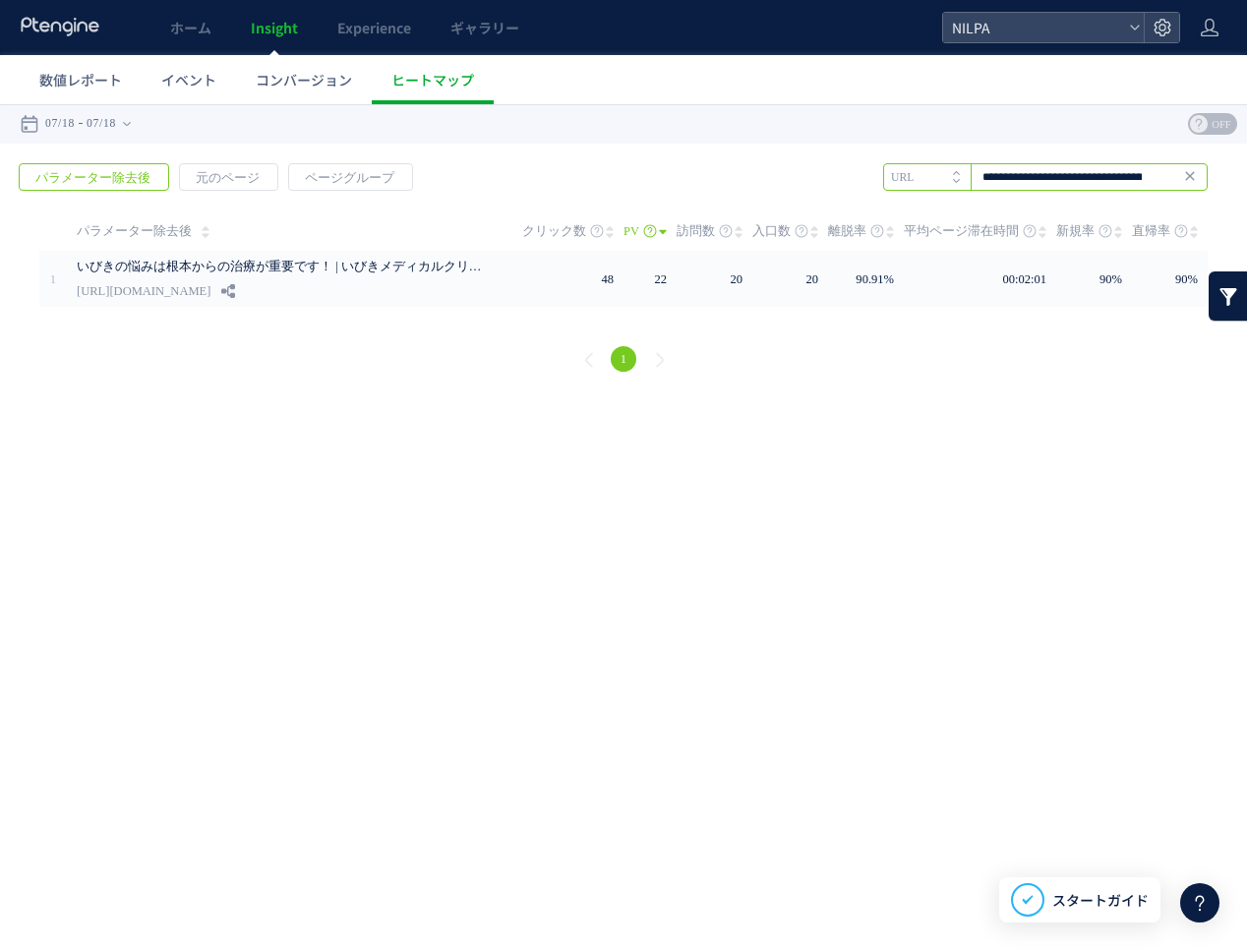 click on "**********" at bounding box center (1045, 177) 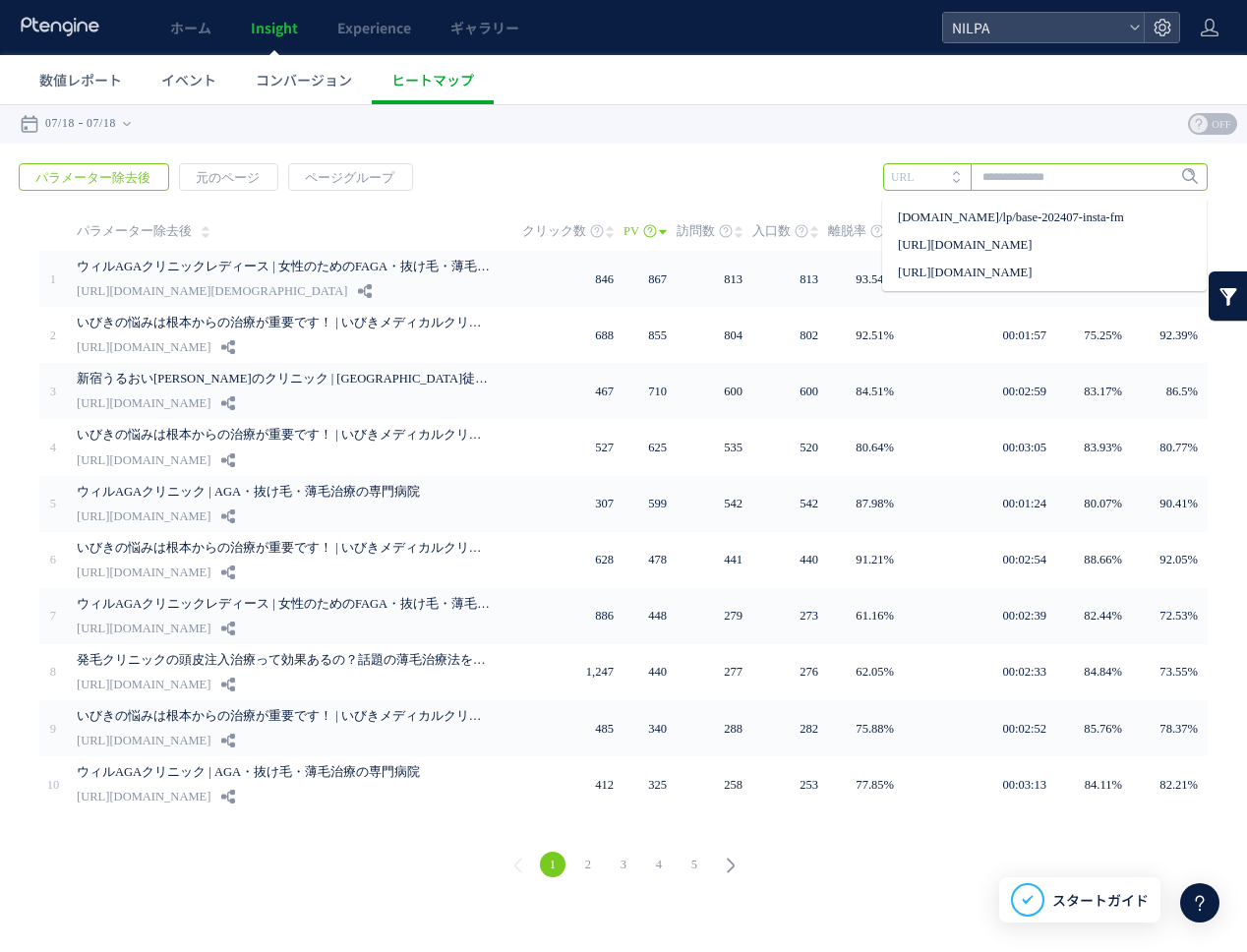 paste on "**********" 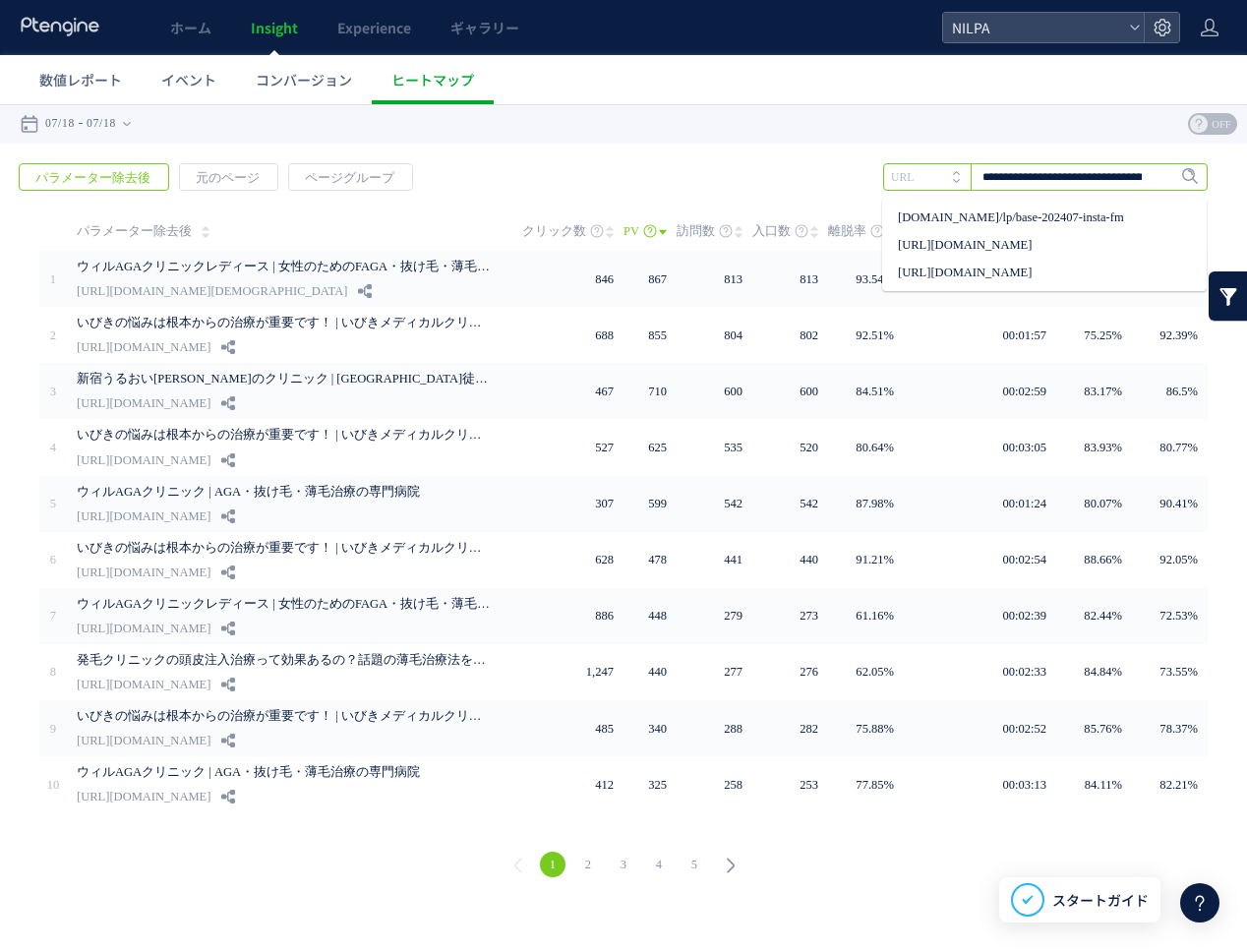 scroll, scrollTop: 0, scrollLeft: 103, axis: horizontal 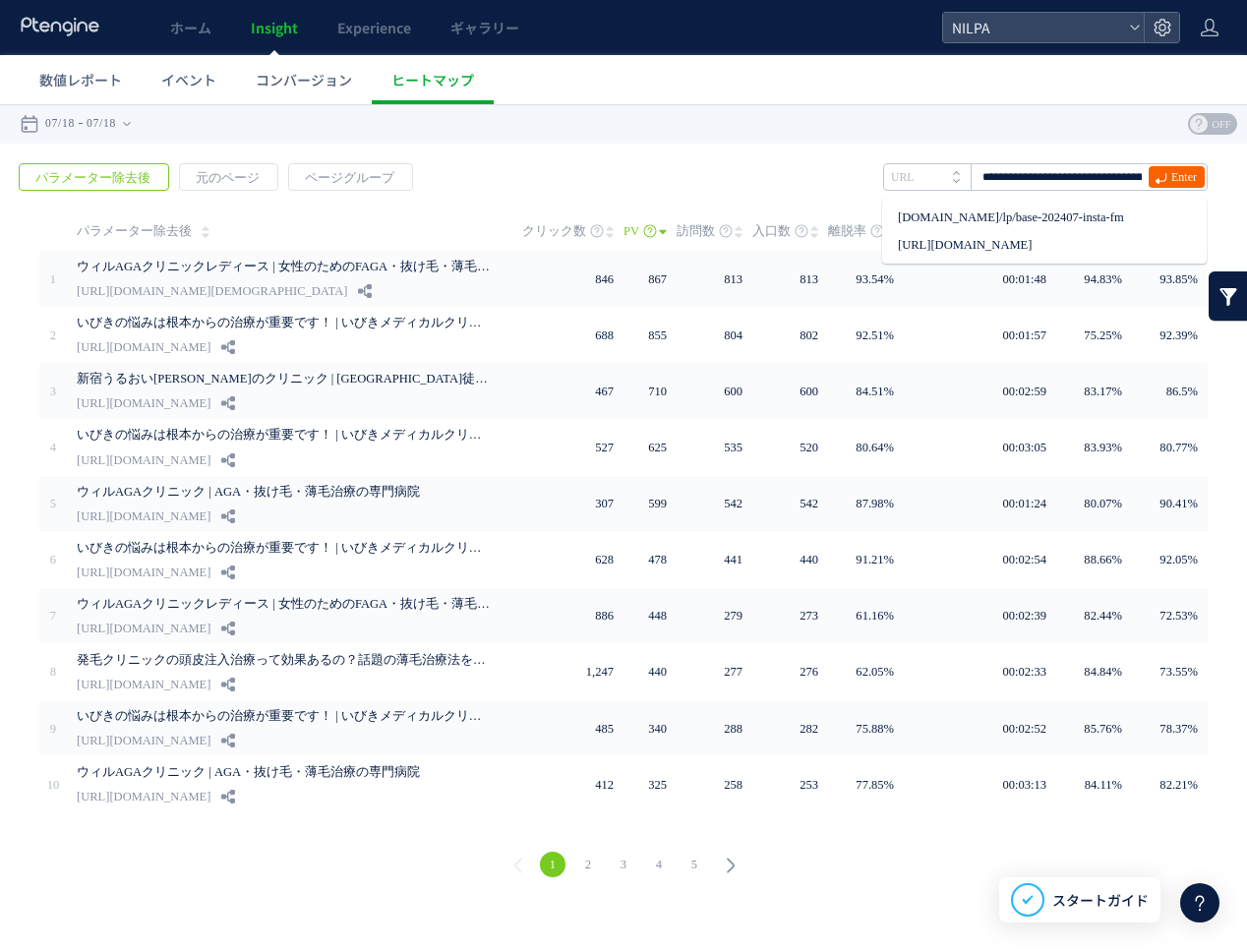 click on "Enter" at bounding box center (1184, 177) 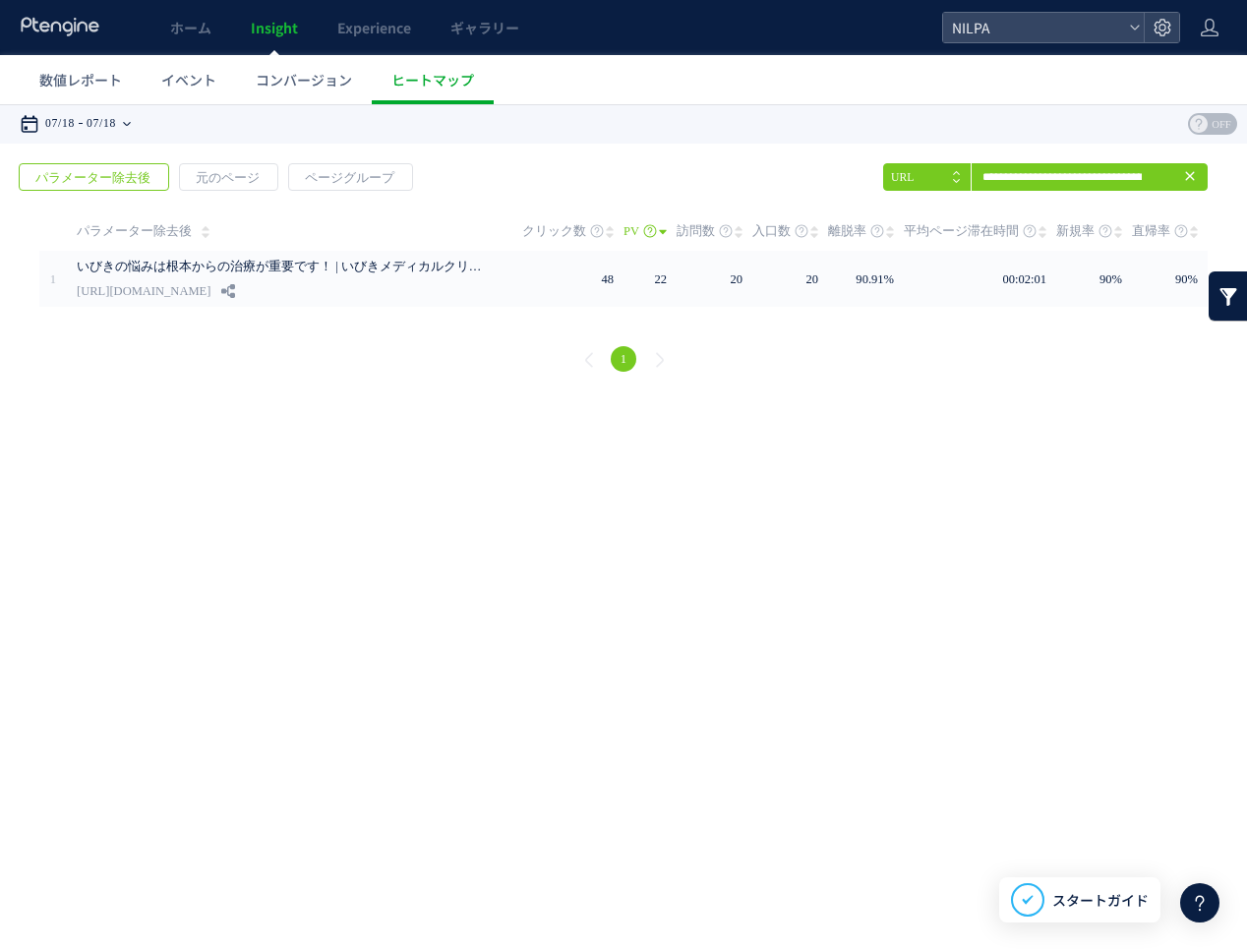 click on "07/18" at bounding box center (101, 124) 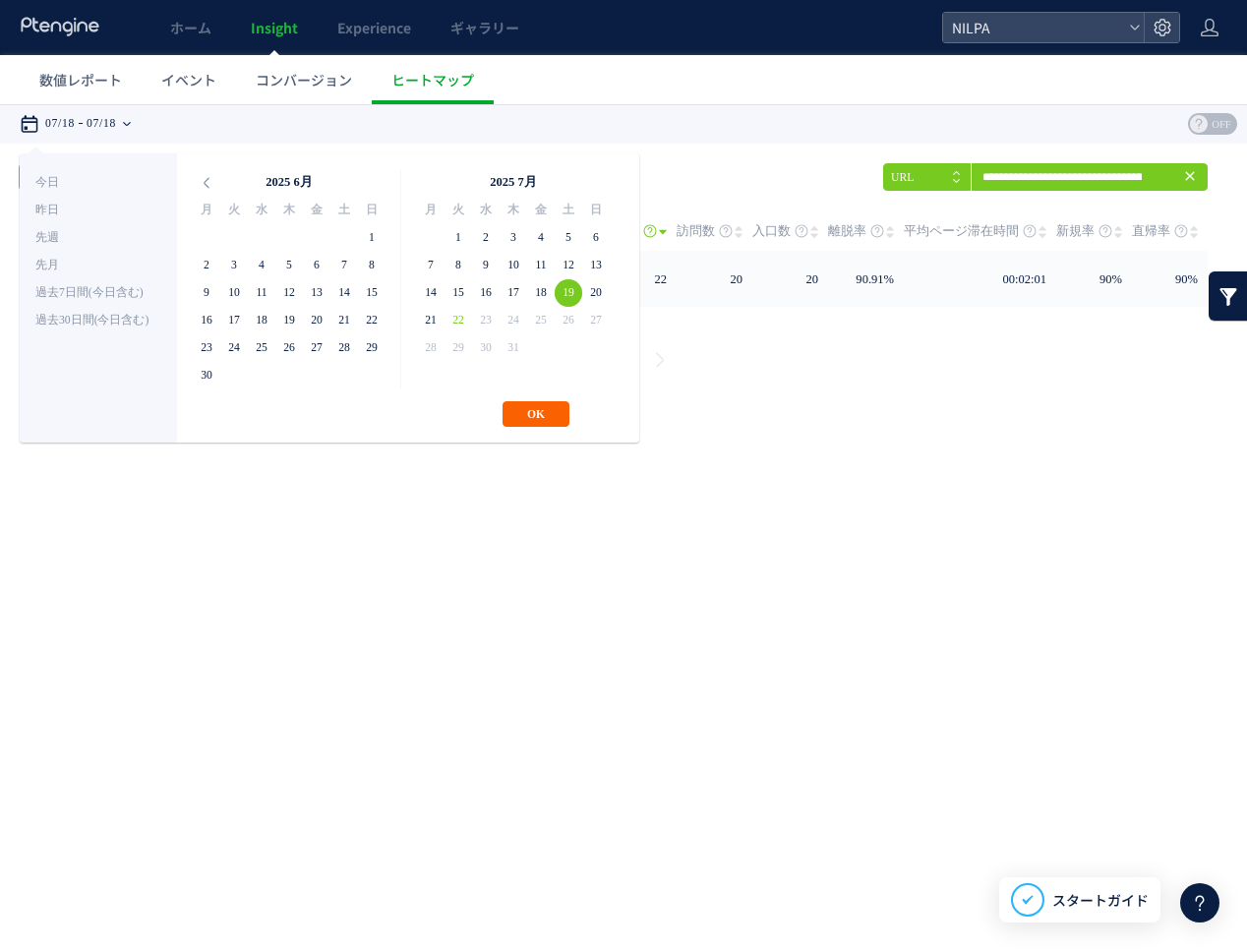click on "OK" at bounding box center [536, 414] 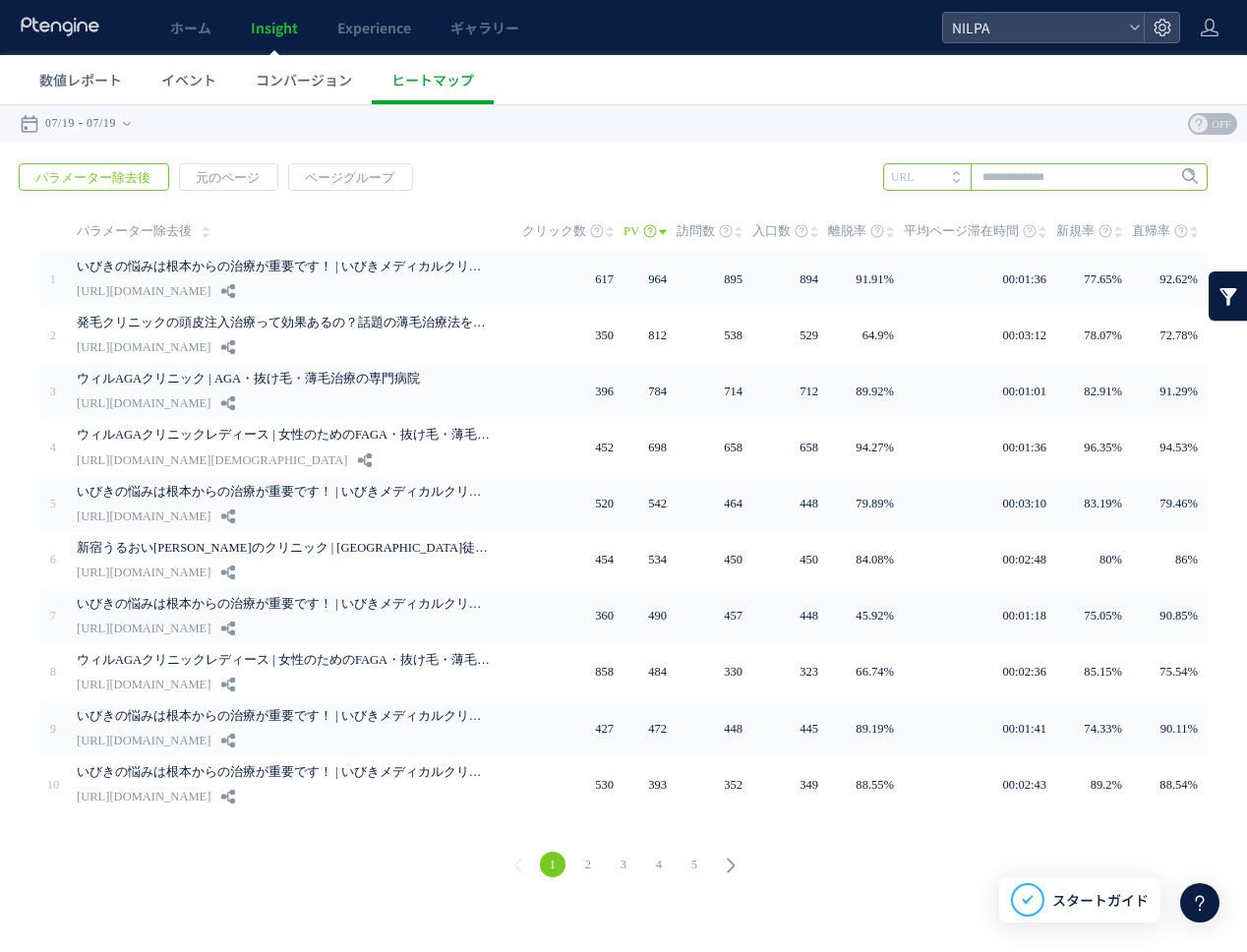 click at bounding box center (1045, 177) 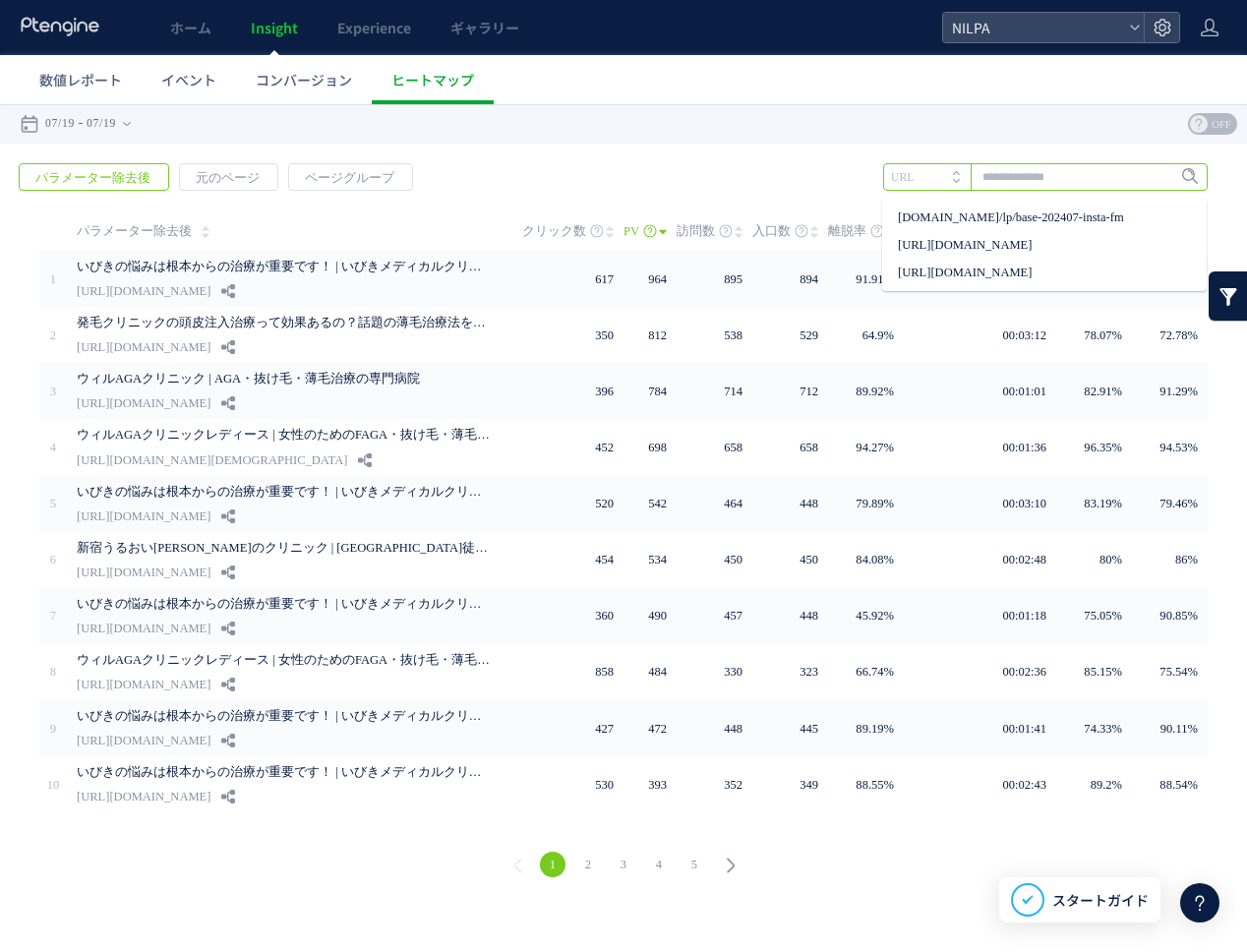 paste on "**********" 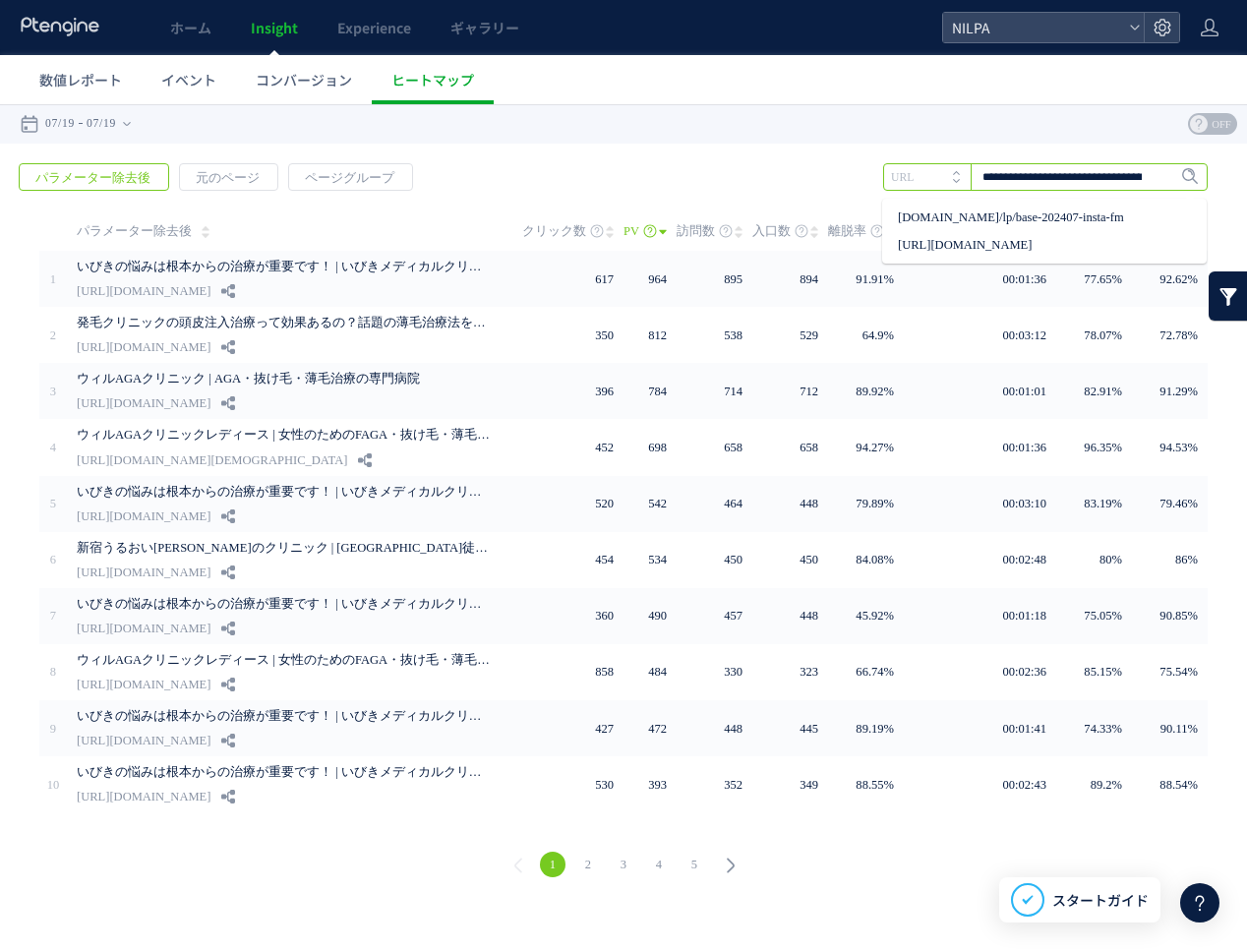 scroll, scrollTop: 0, scrollLeft: 103, axis: horizontal 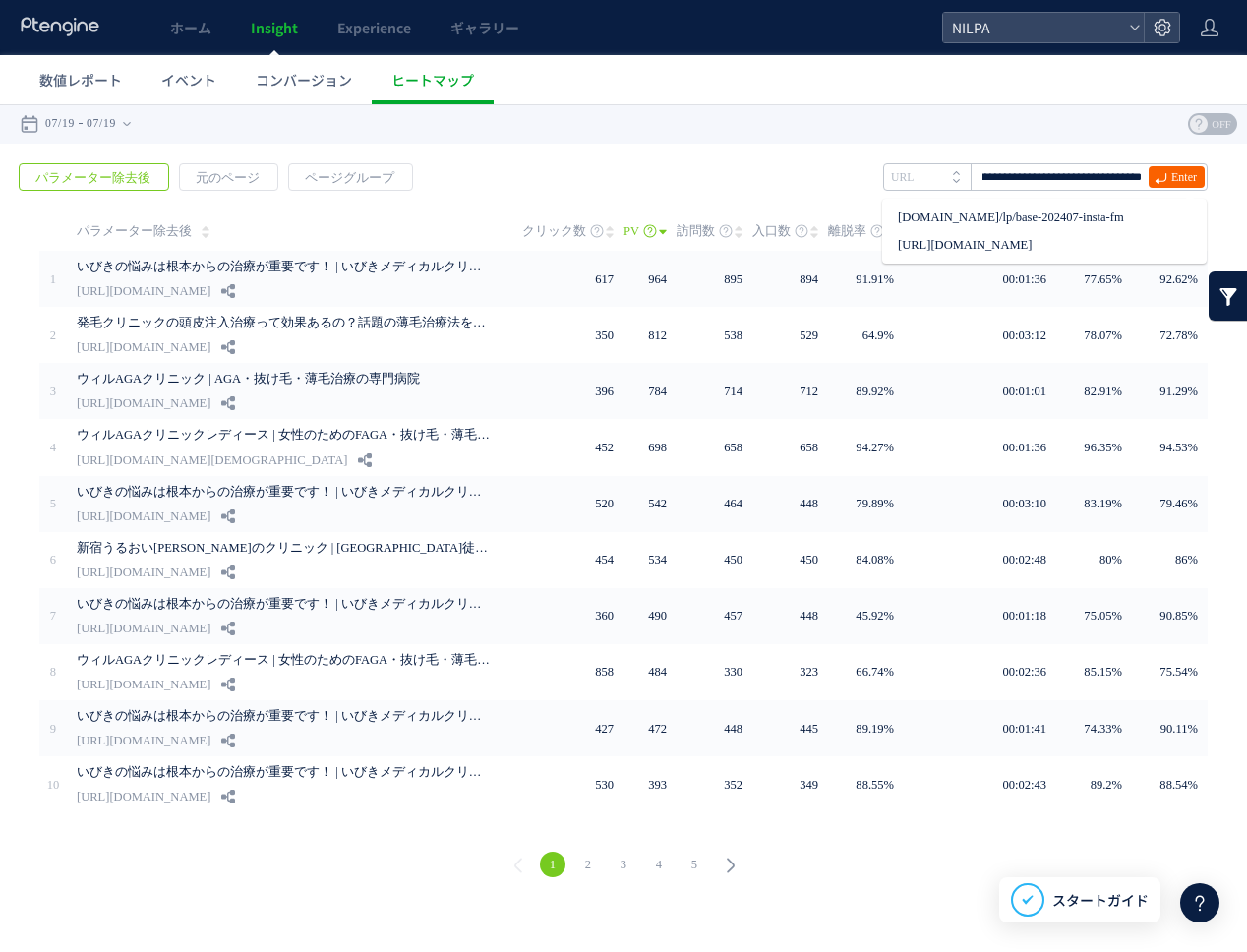 click on "Enter" at bounding box center (1184, 177) 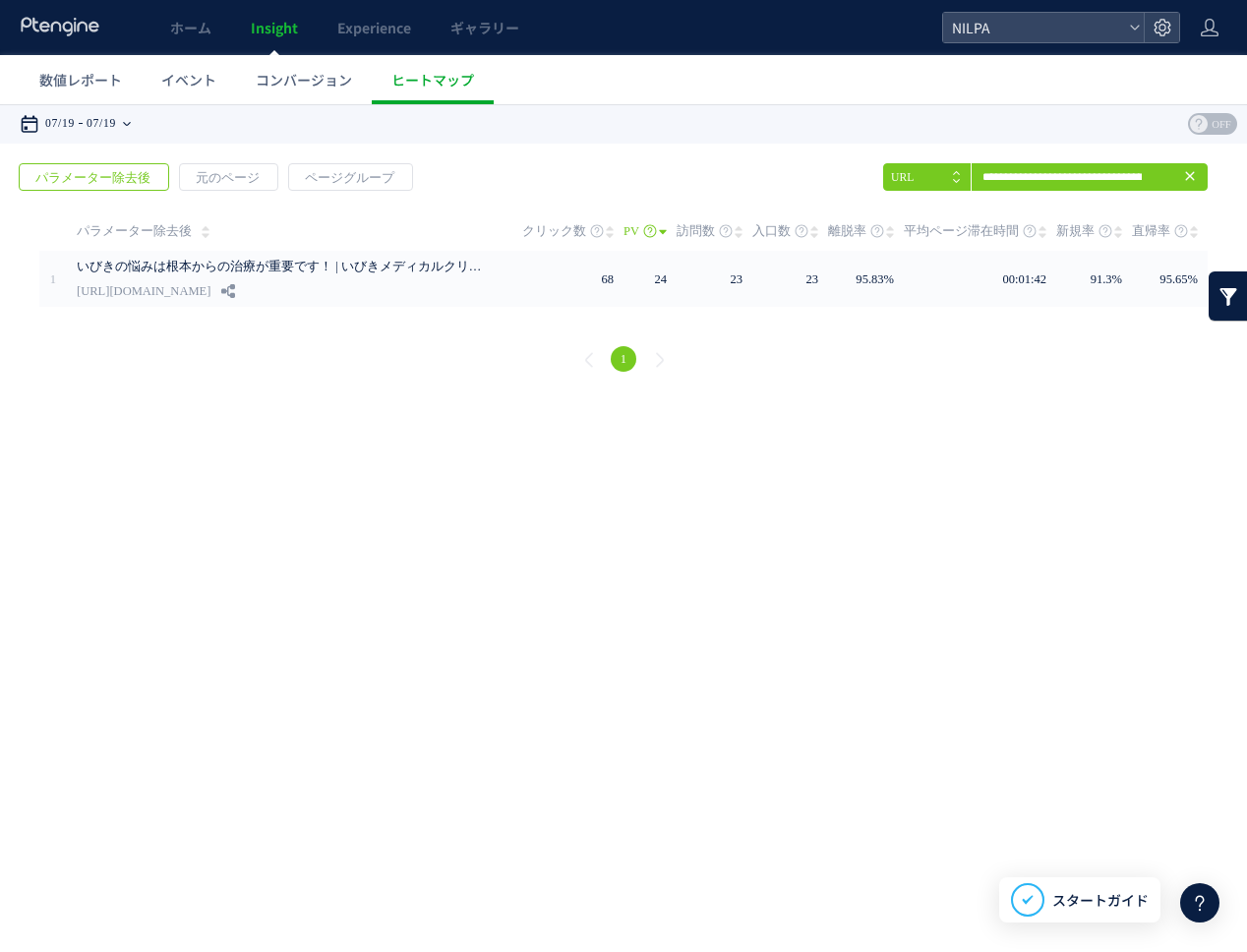 click on "07/19" at bounding box center (101, 124) 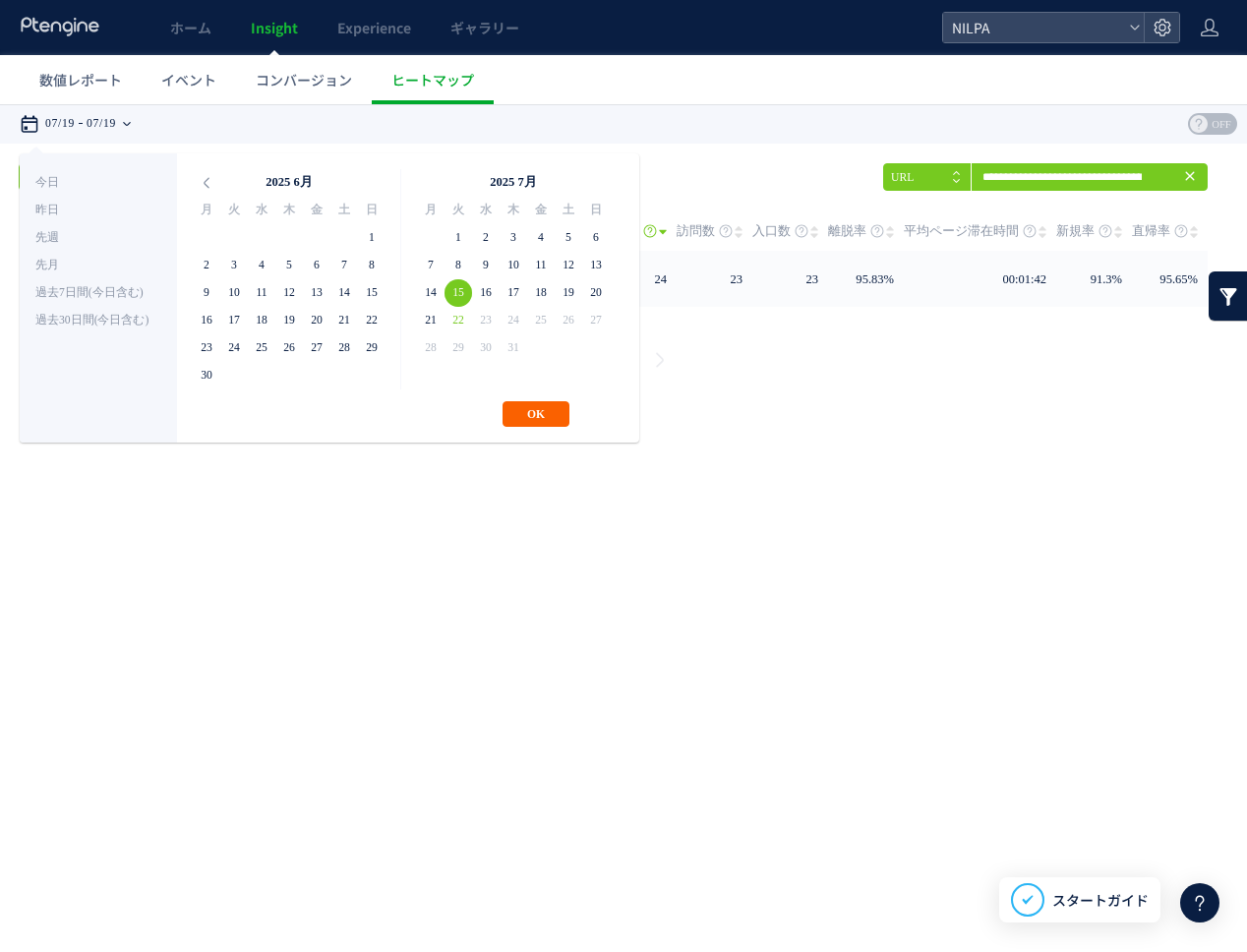 click on "OK" at bounding box center (536, 414) 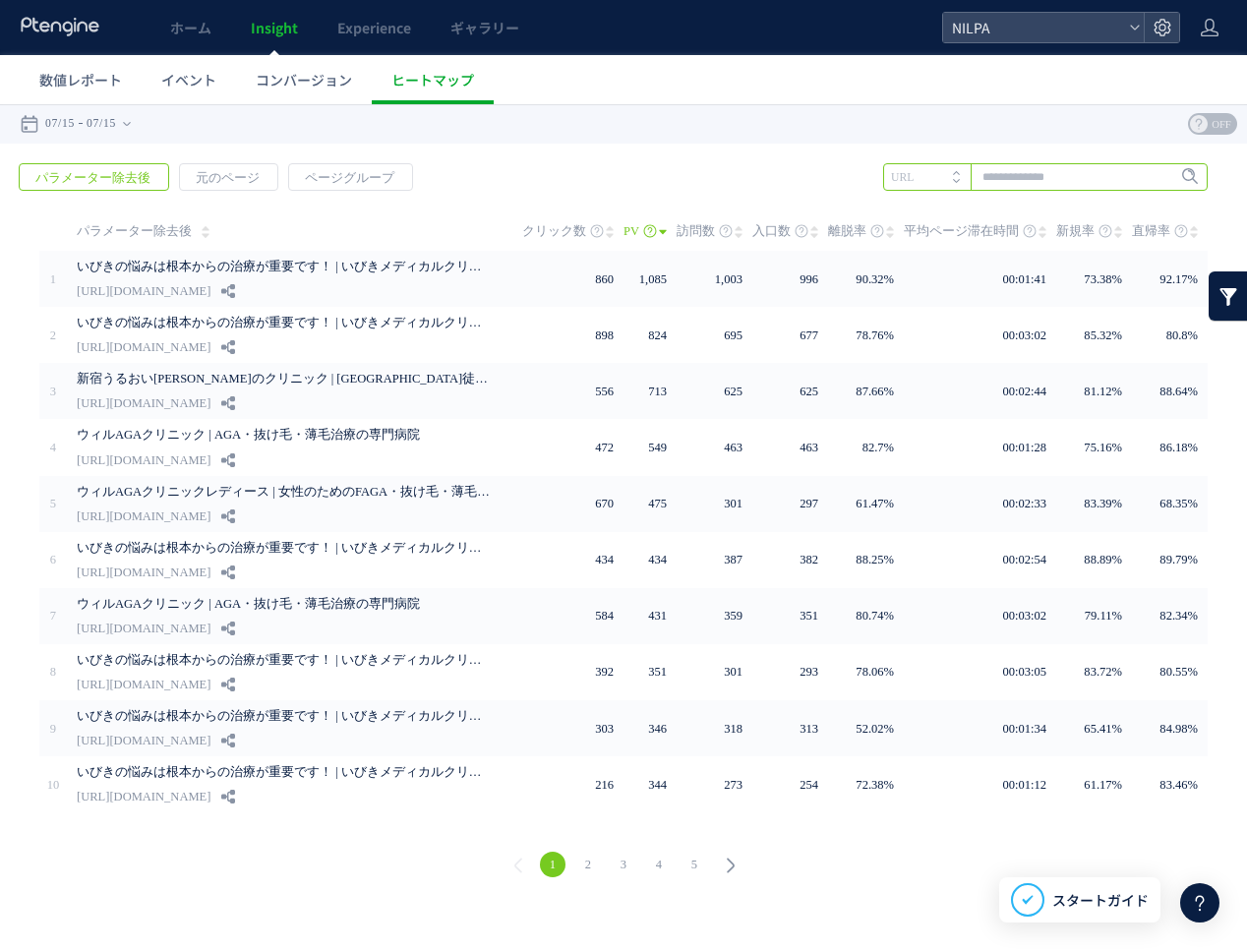 click at bounding box center (1045, 177) 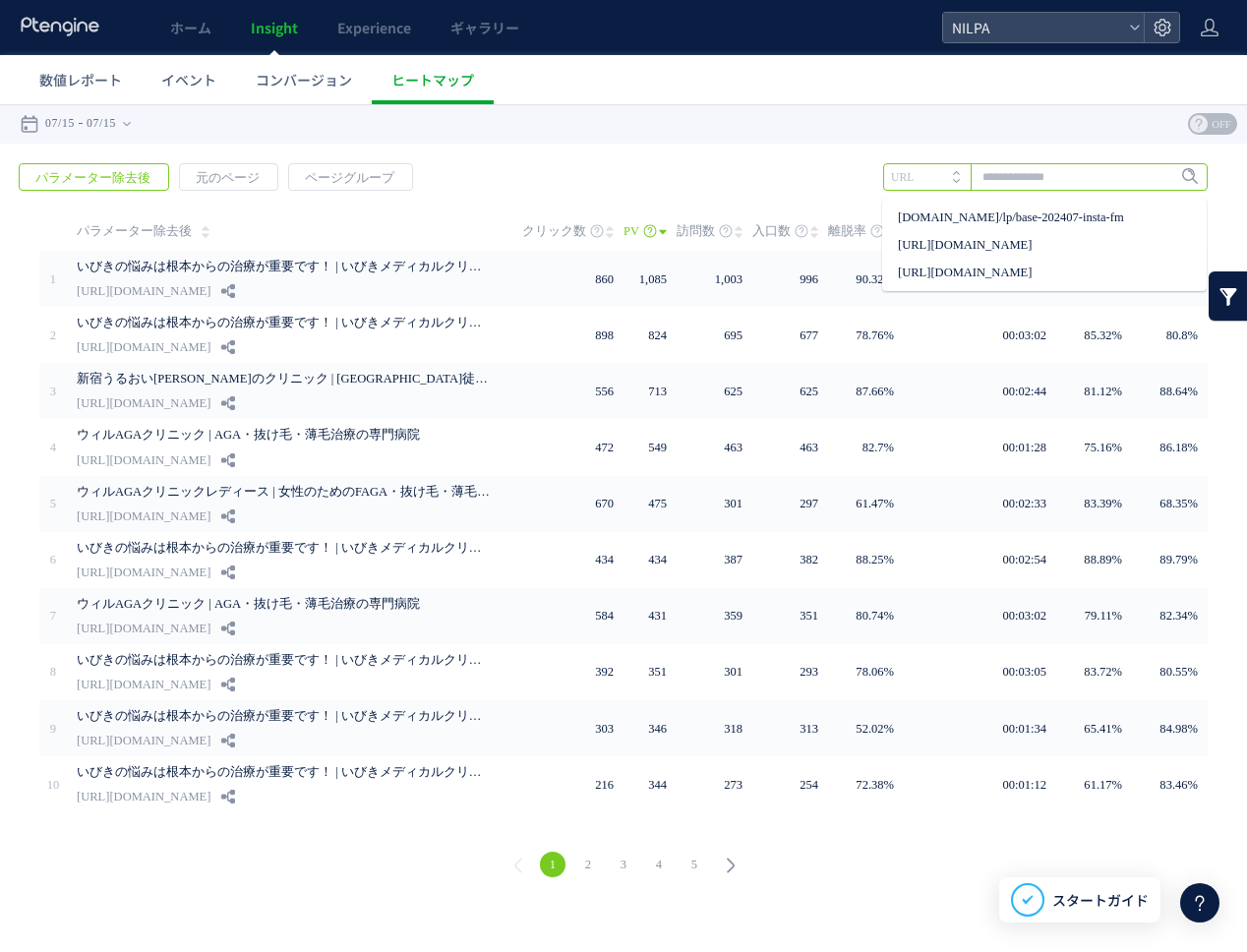 paste on "**********" 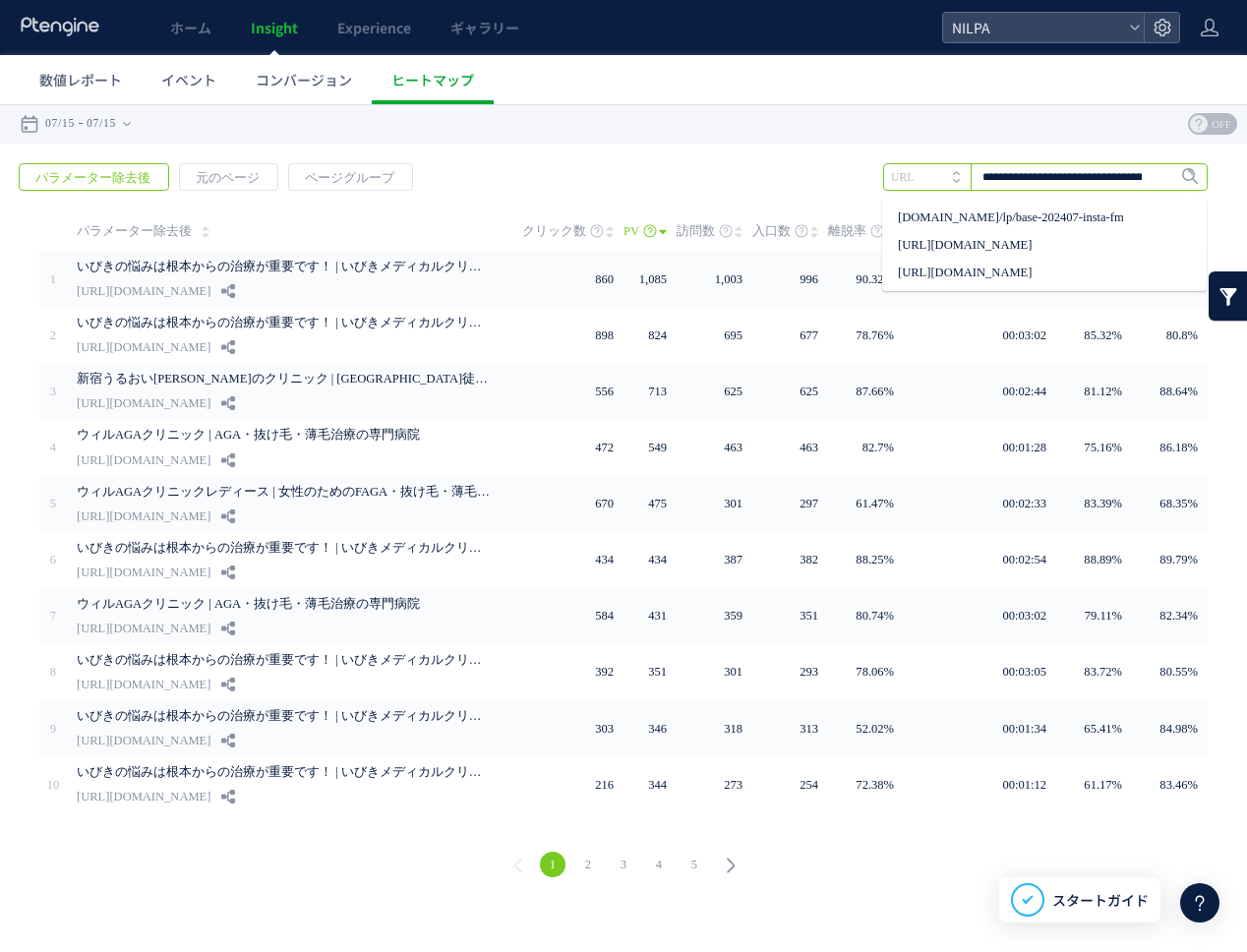 scroll, scrollTop: 0, scrollLeft: 103, axis: horizontal 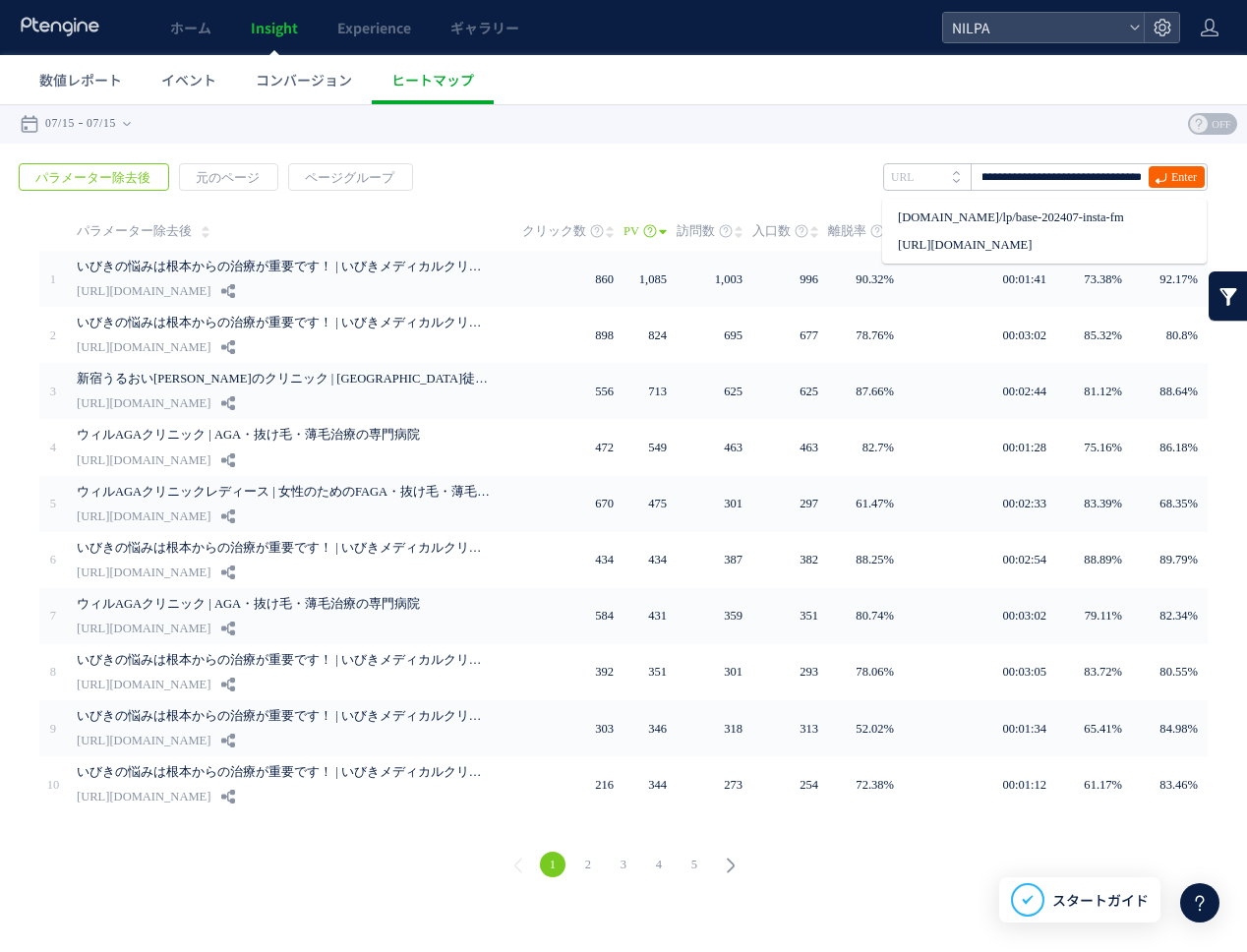 click on "Enter" at bounding box center [1184, 177] 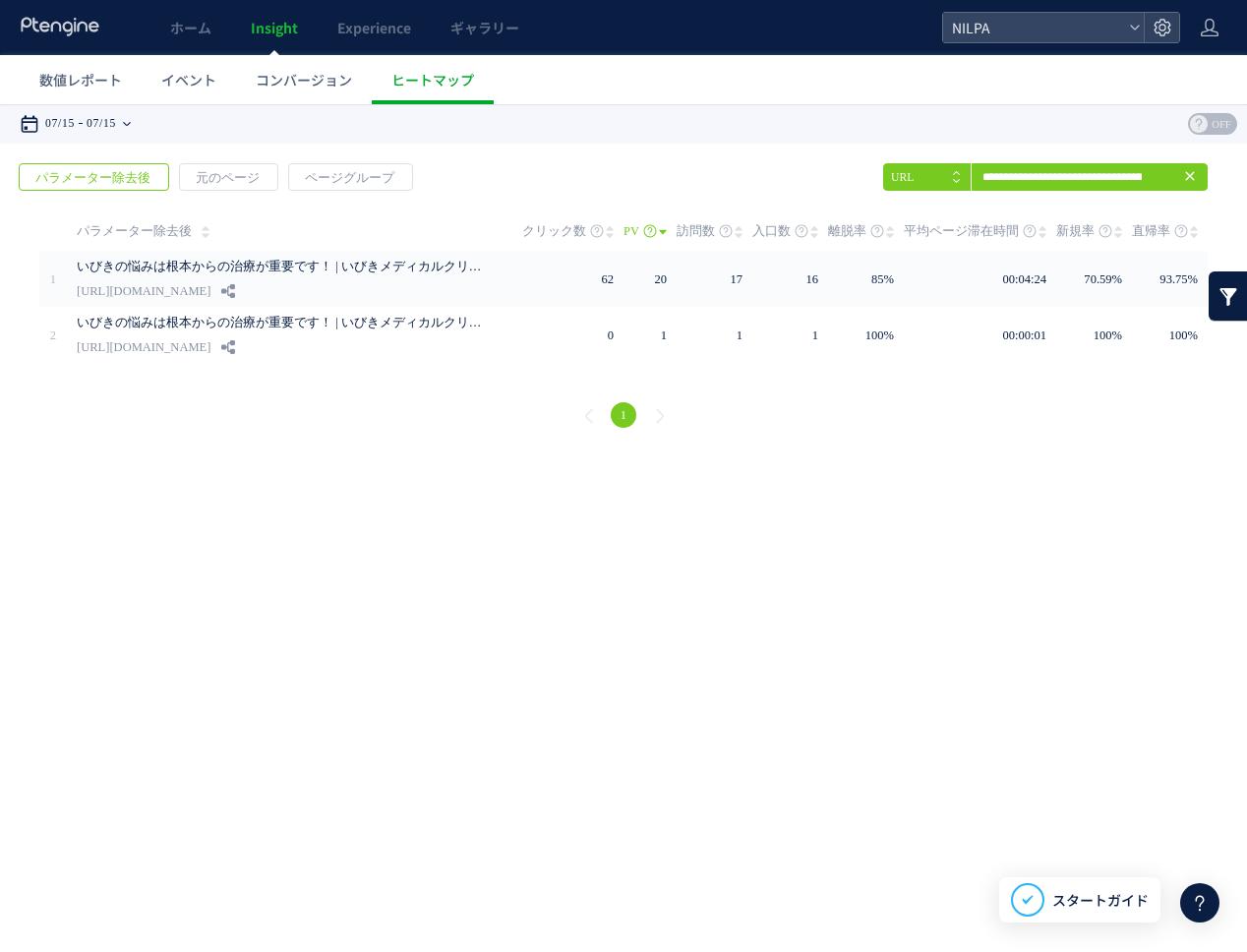 click on "07/15" at bounding box center (101, 124) 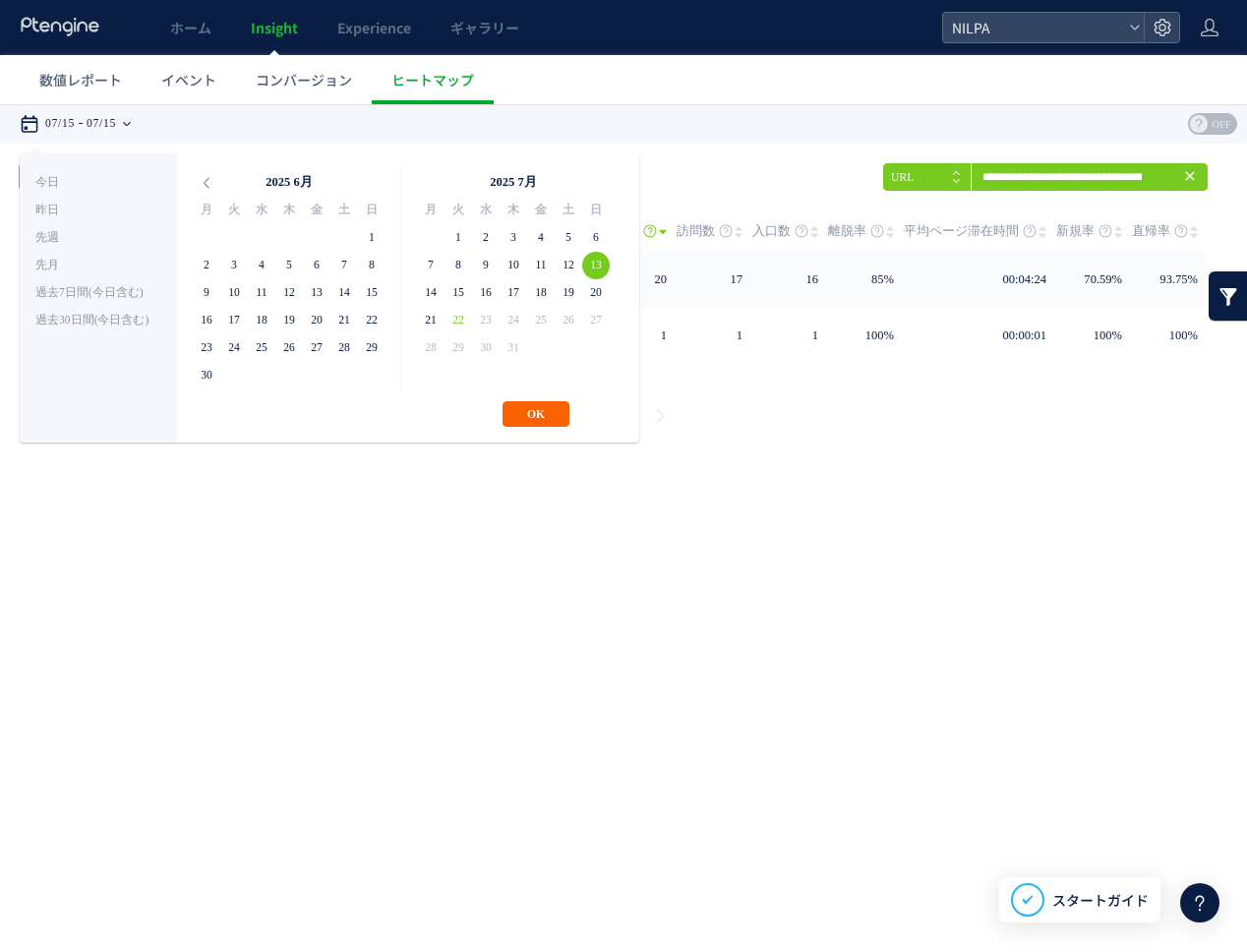 click on "OK" at bounding box center (536, 414) 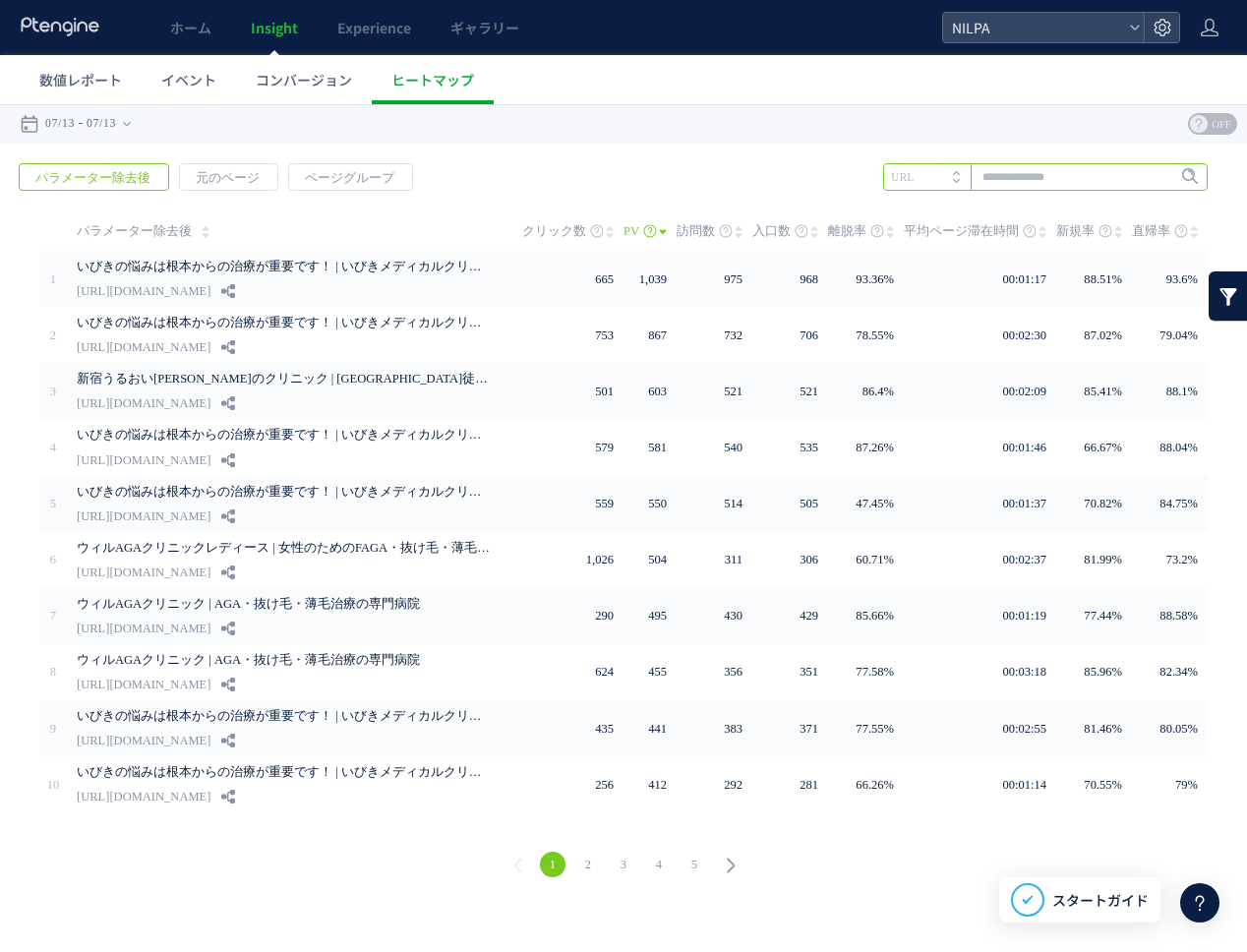 click at bounding box center (1045, 177) 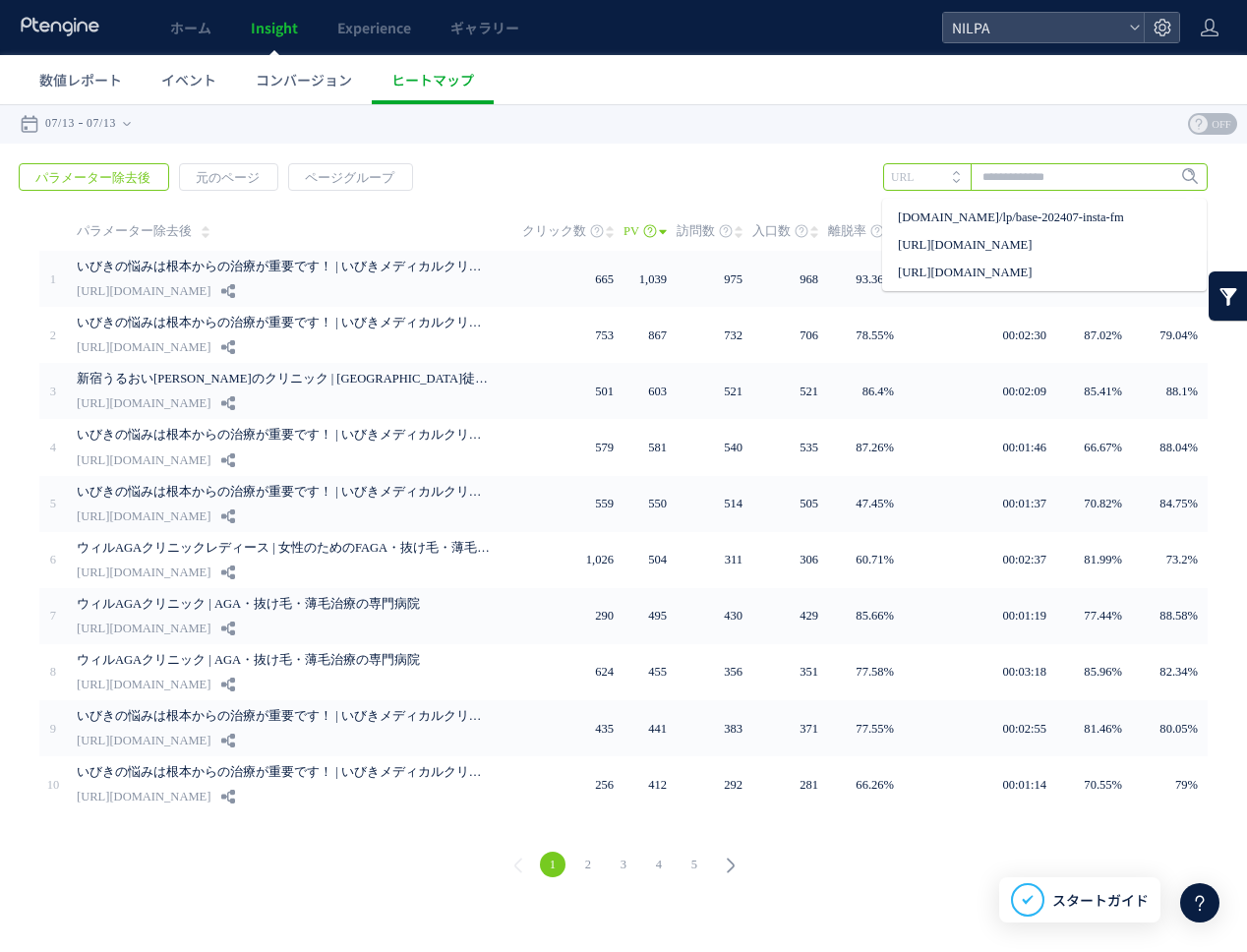 paste on "**********" 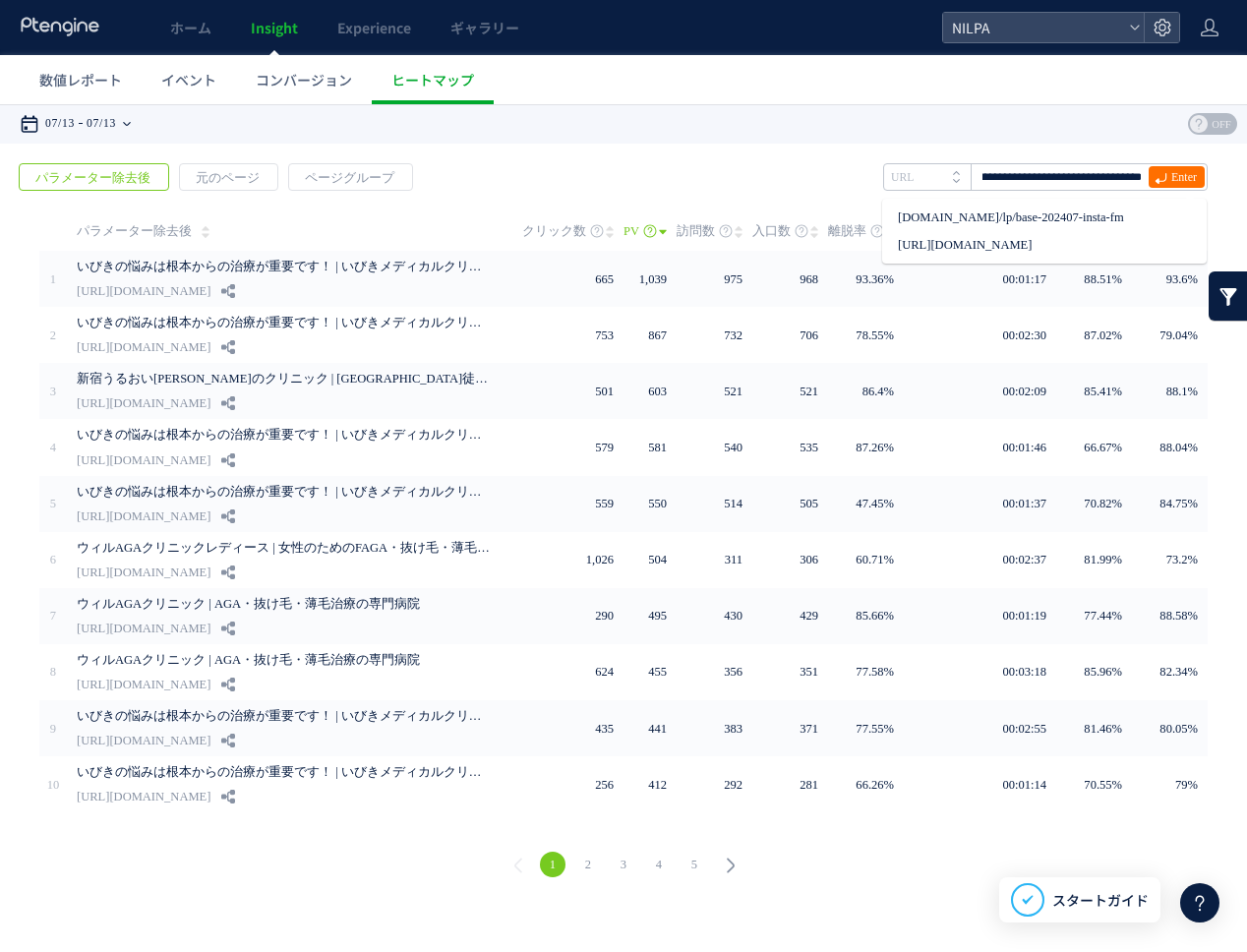 scroll, scrollTop: 0, scrollLeft: 0, axis: both 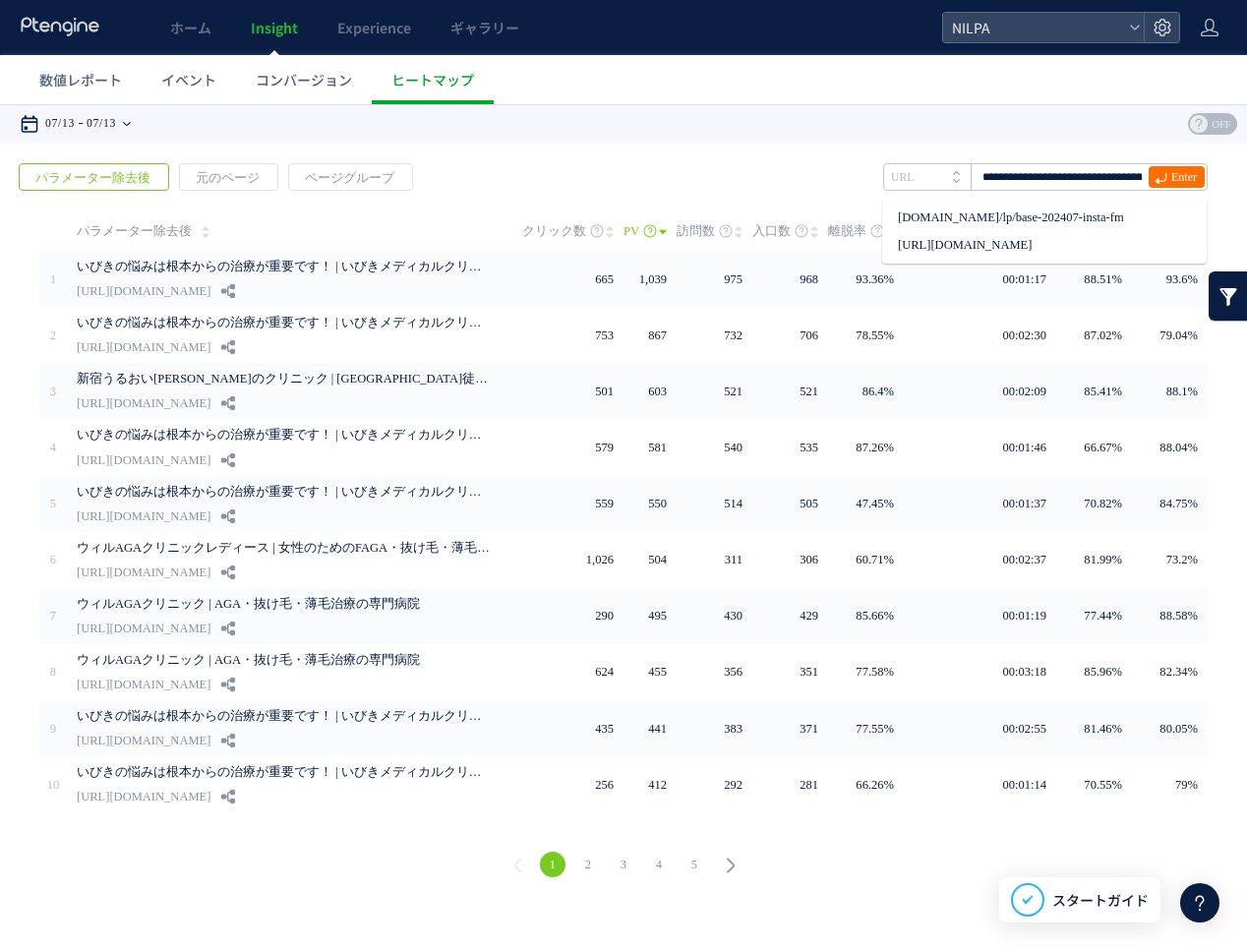 click on "07/13" at bounding box center (101, 124) 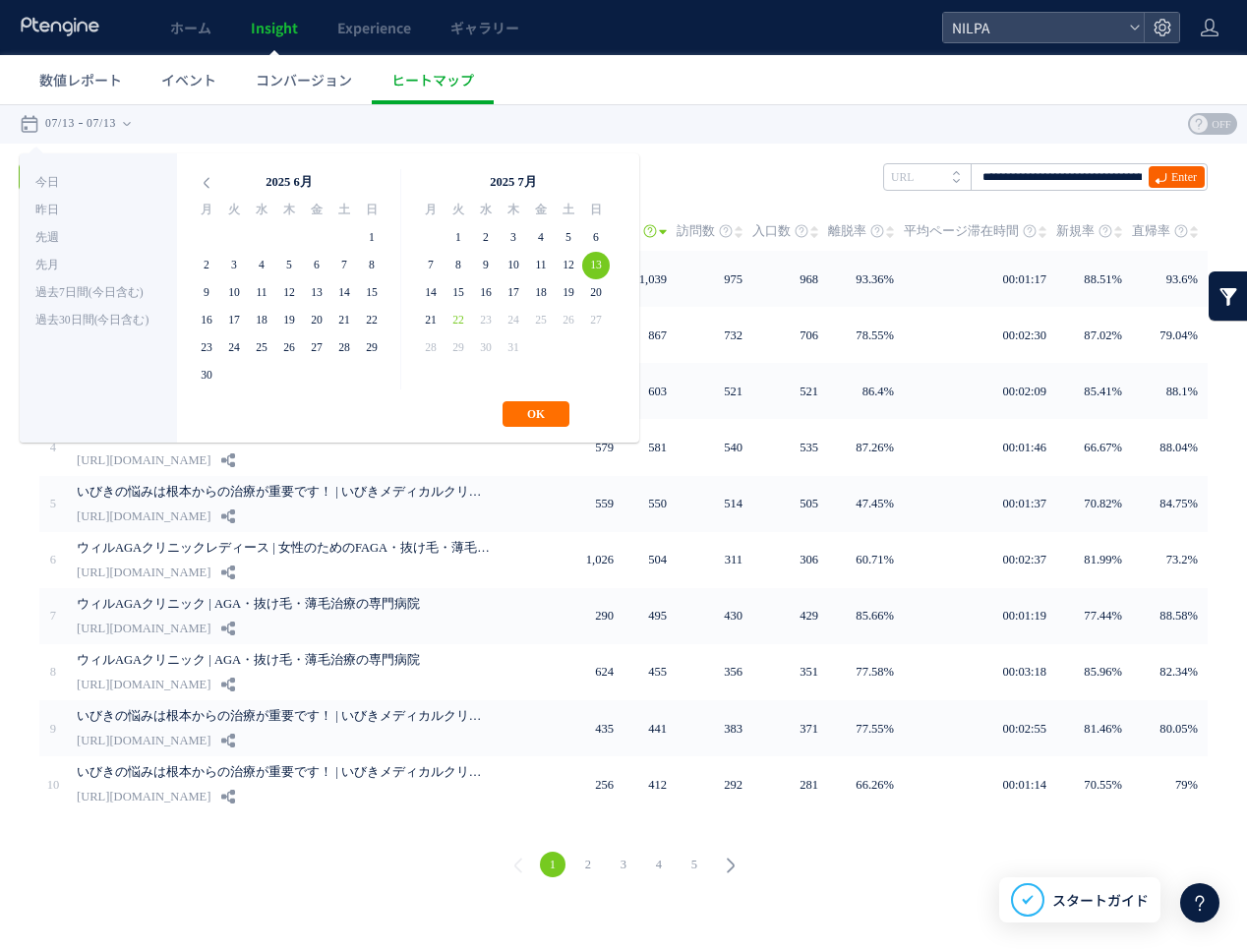 click on "Enter" at bounding box center (1184, 177) 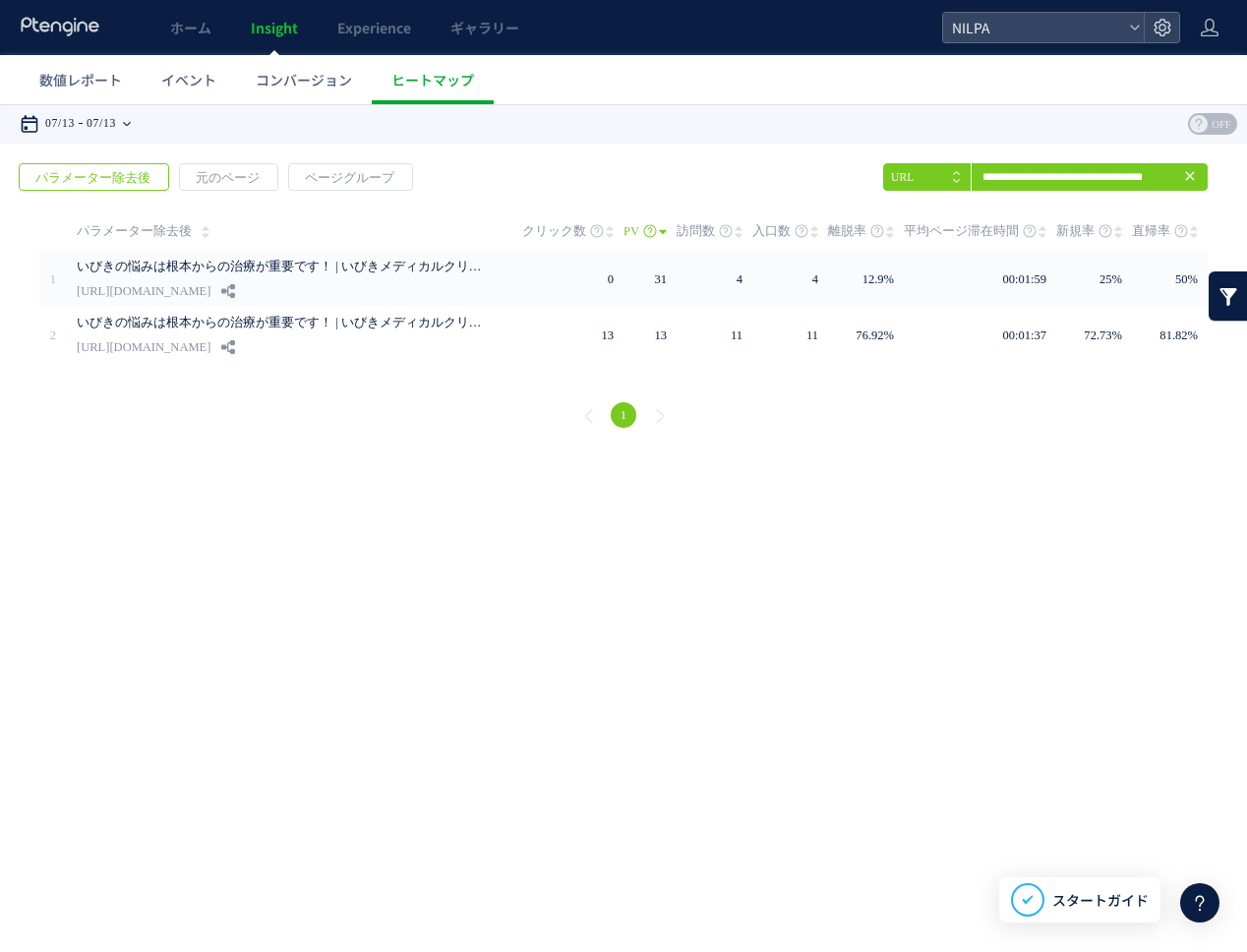 click on "07/13" at bounding box center [101, 124] 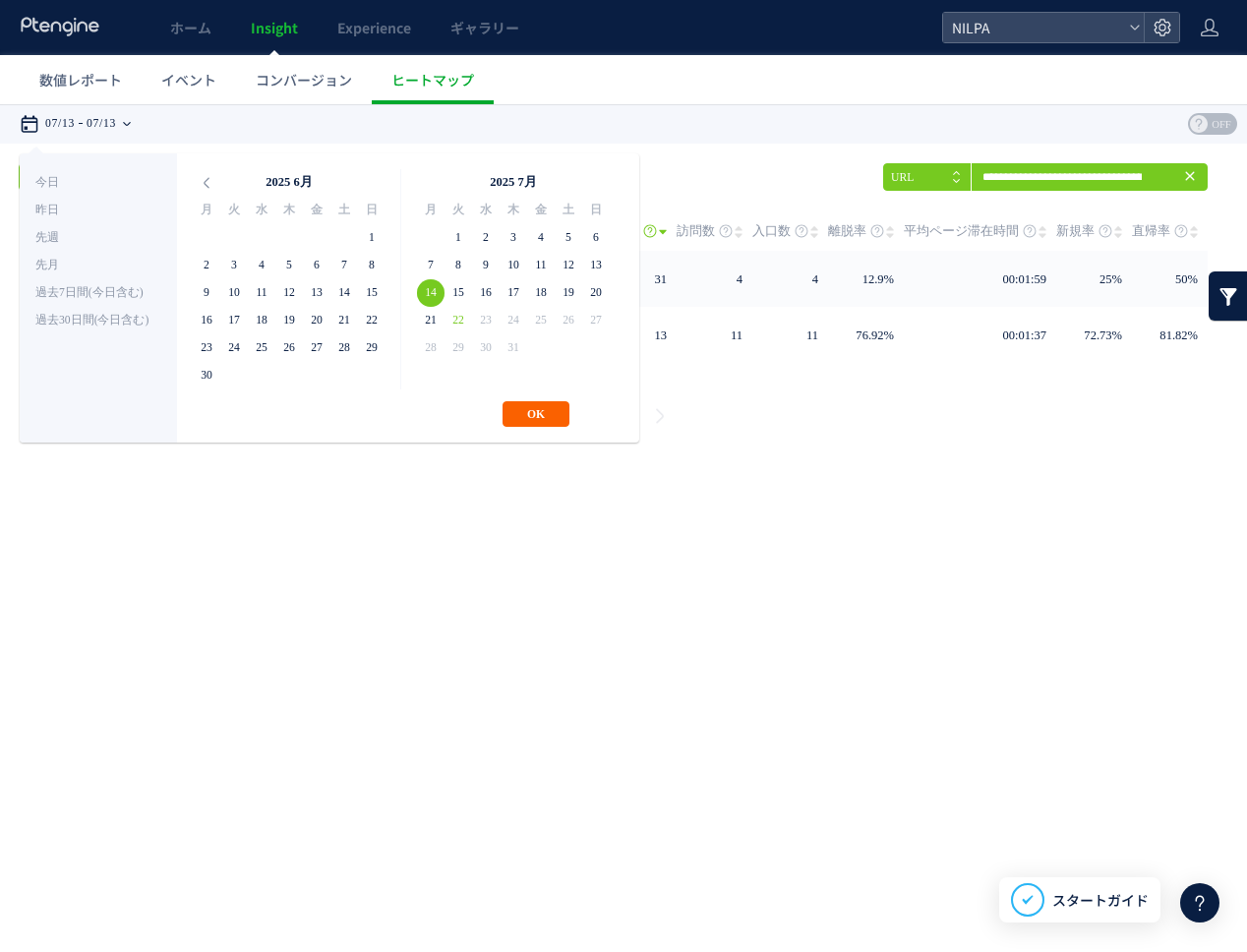 click on "OK" at bounding box center (536, 414) 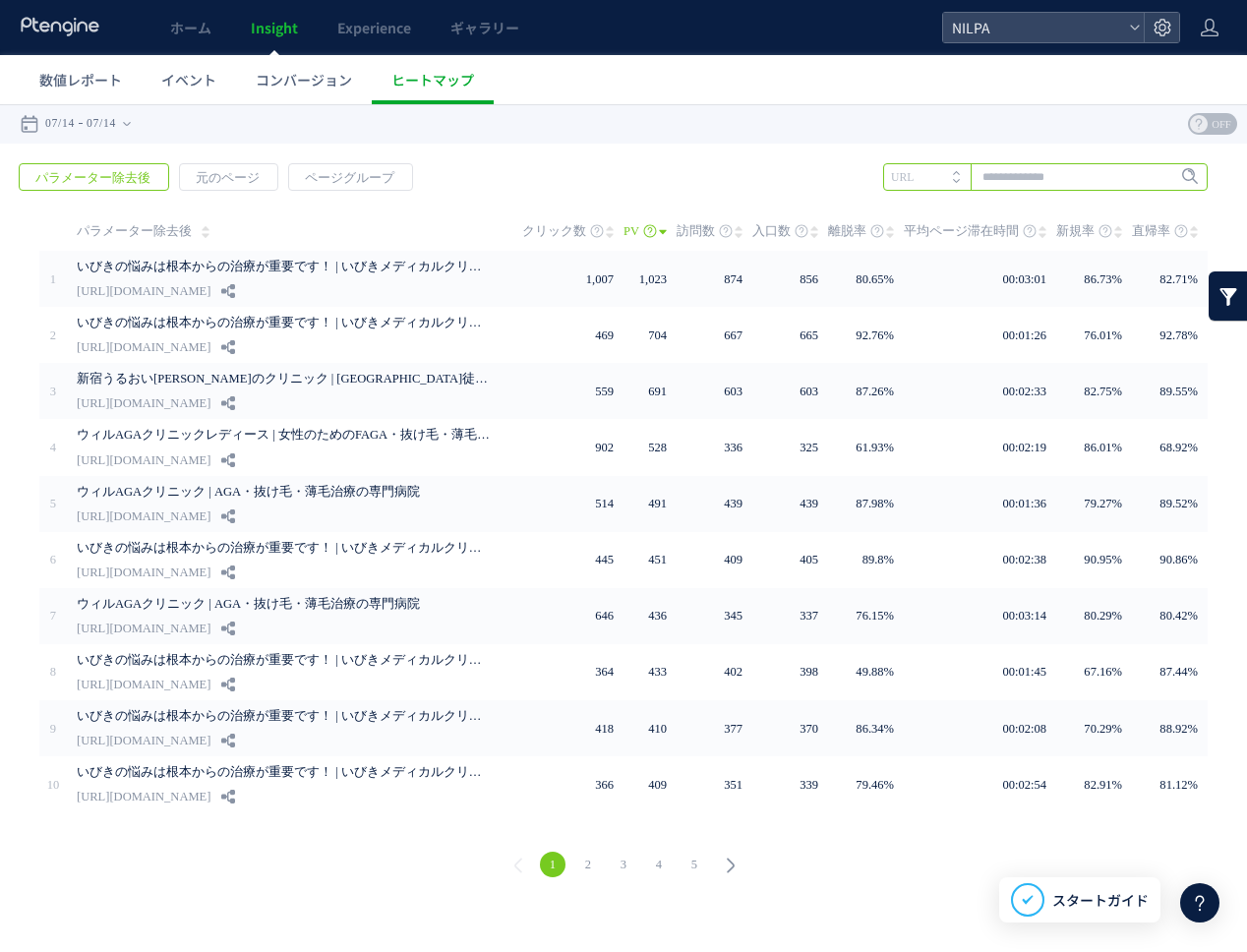 click at bounding box center (1045, 177) 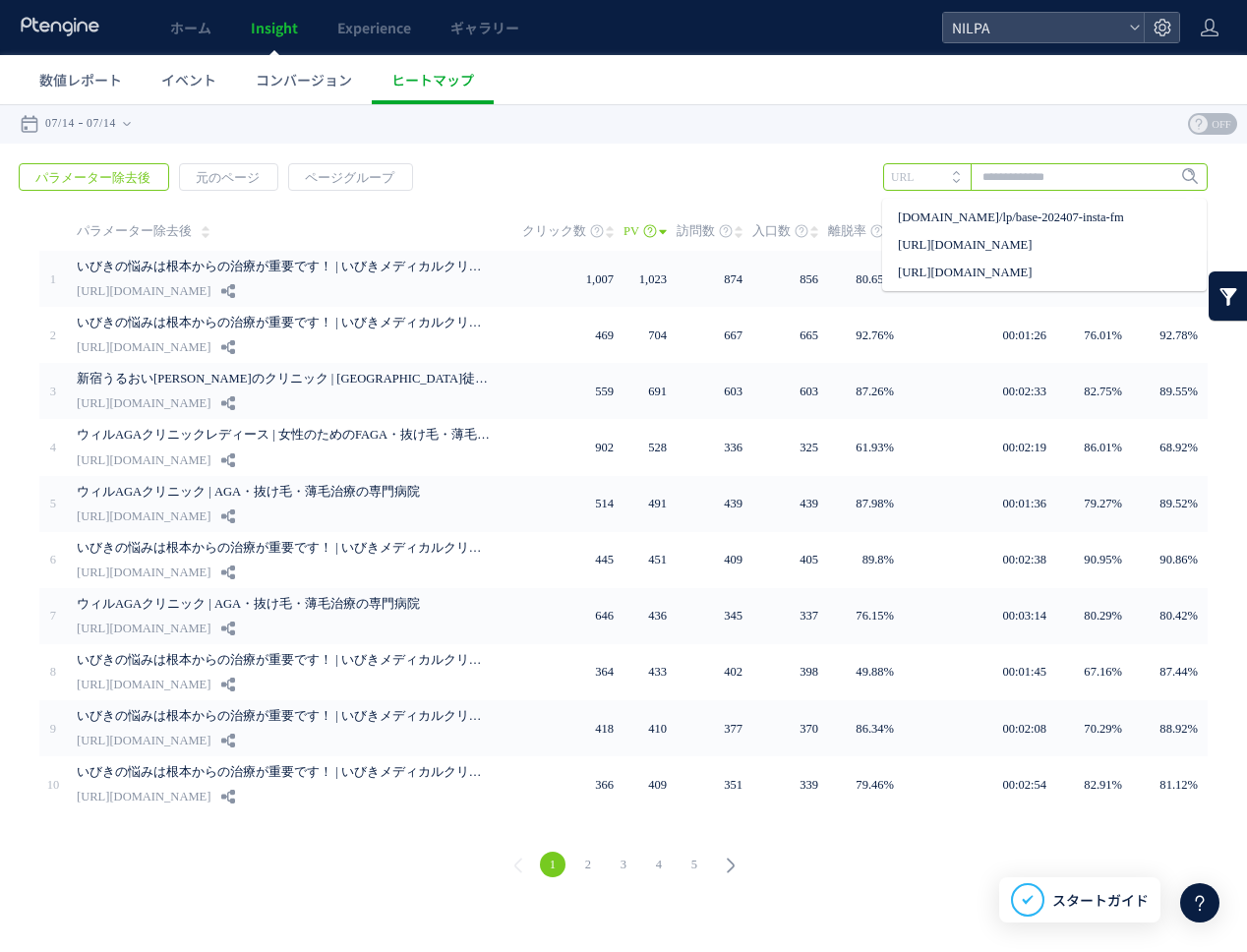 paste on "**********" 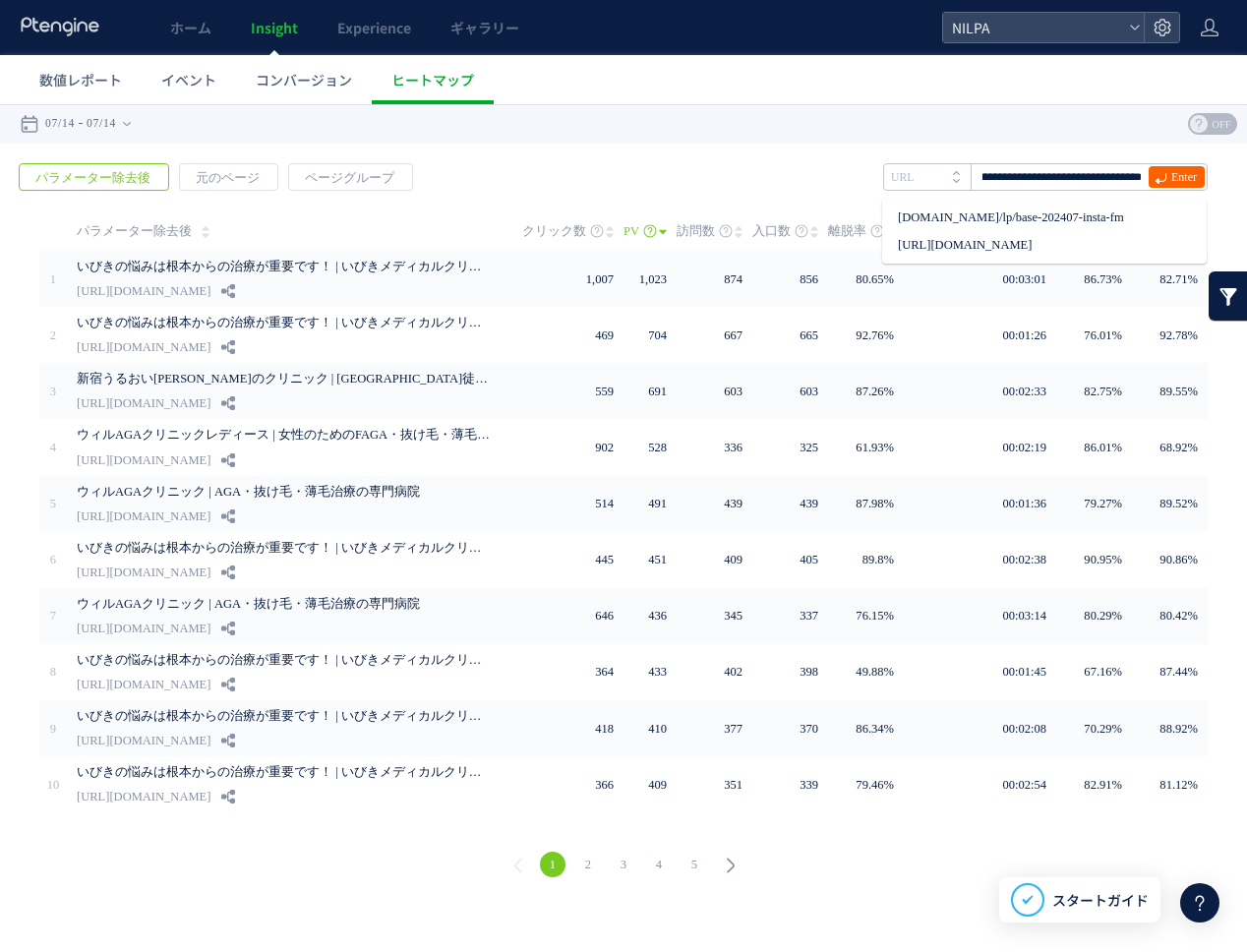 scroll, scrollTop: 0, scrollLeft: 0, axis: both 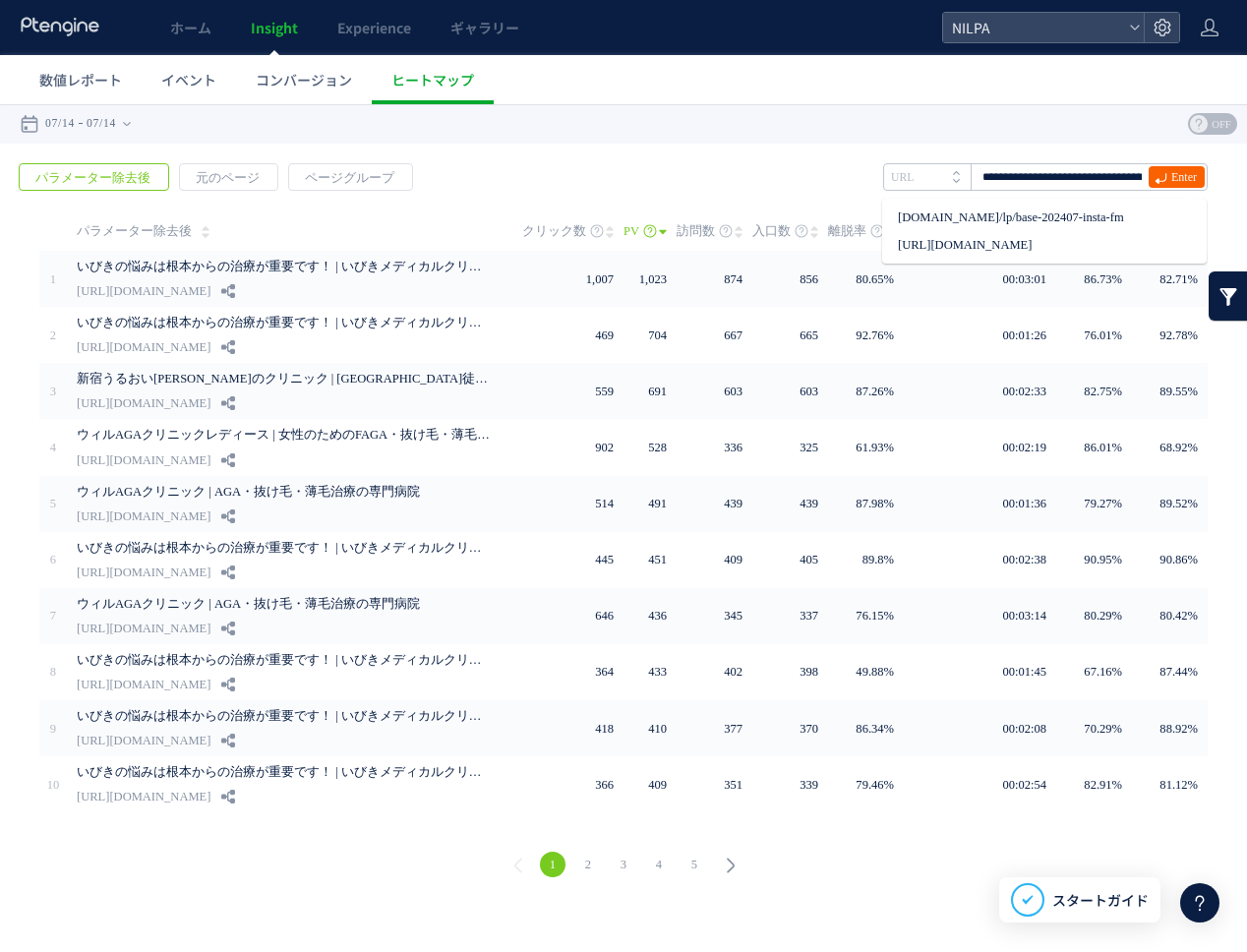 click on "Enter" at bounding box center (1184, 177) 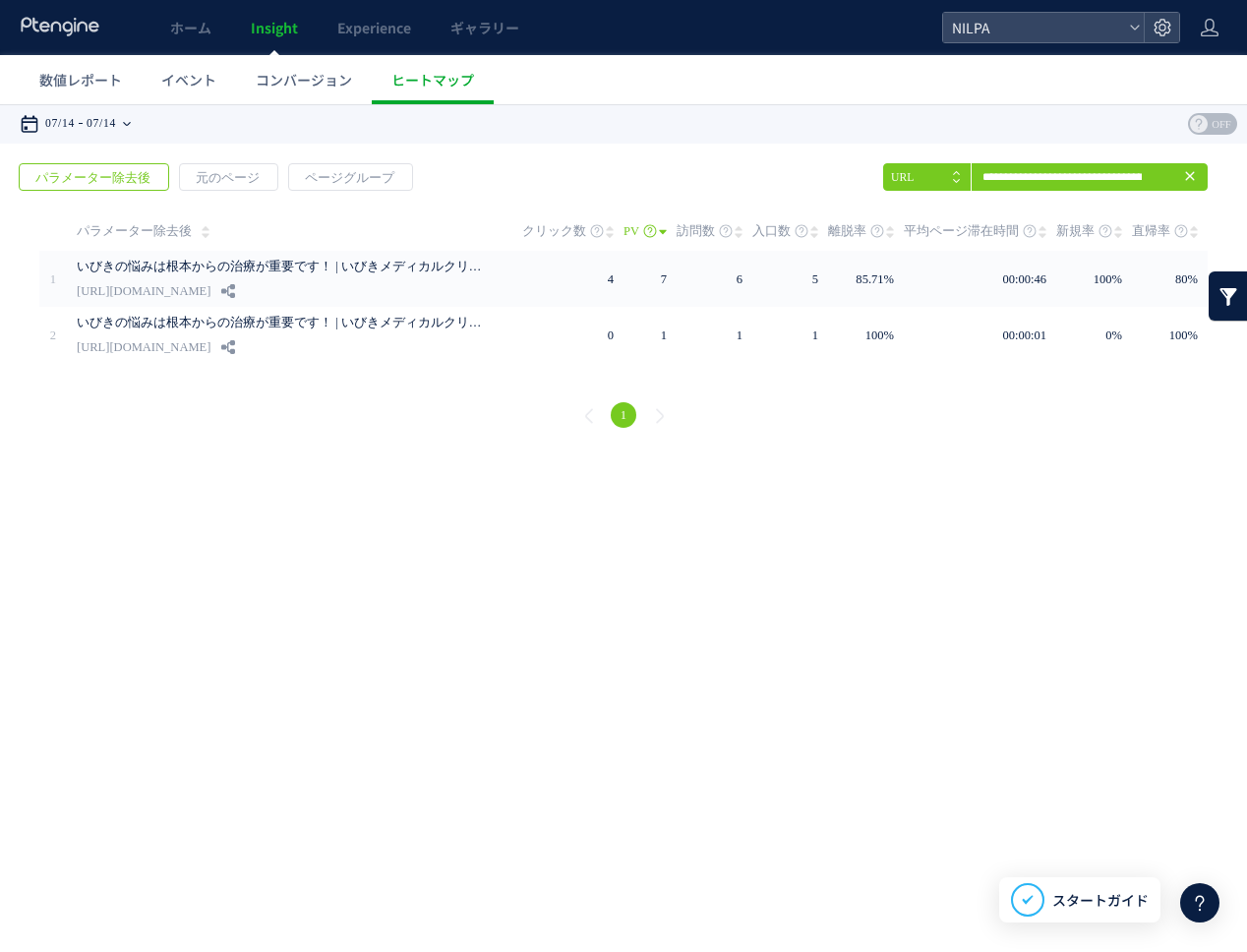 click on "07/14" at bounding box center (101, 124) 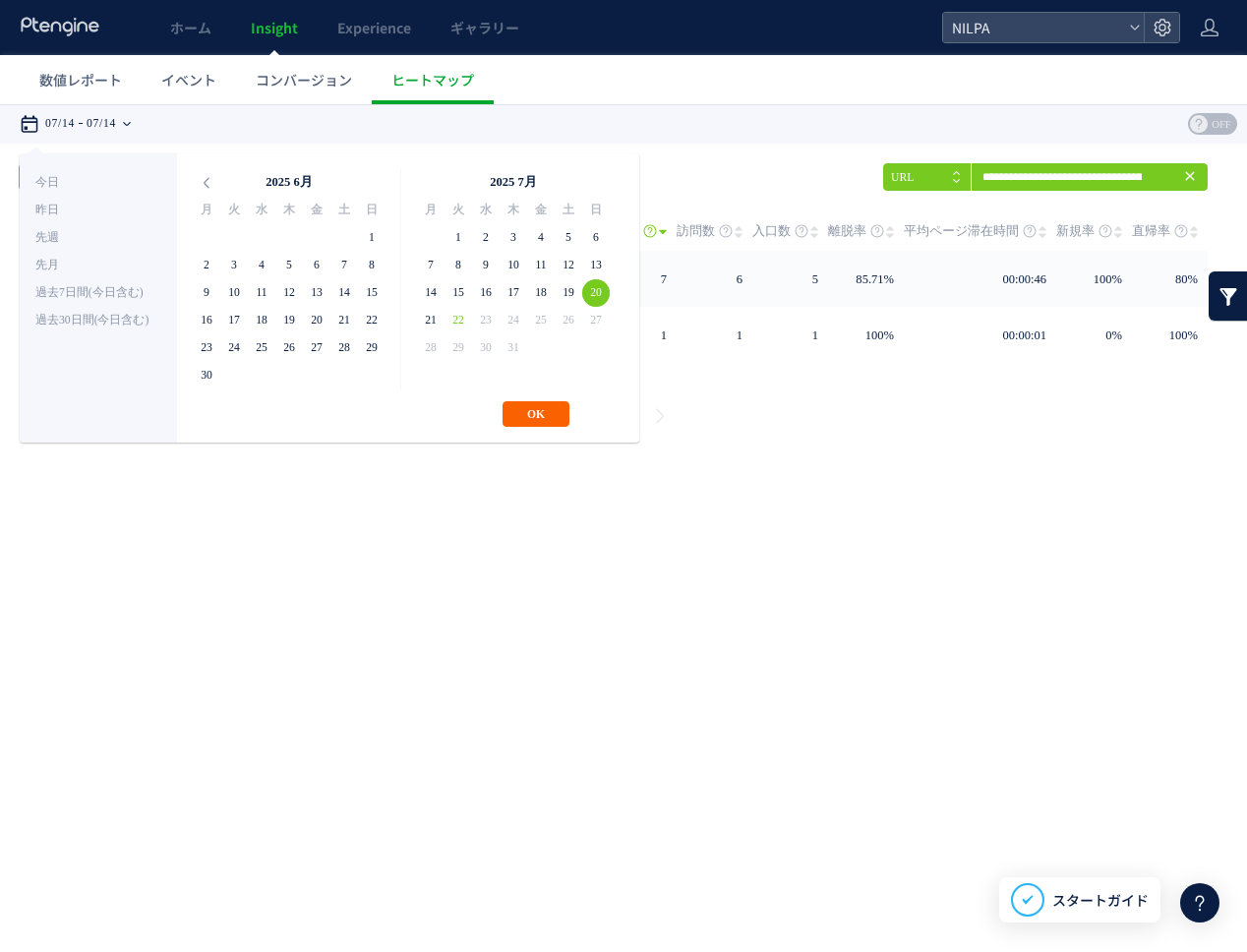 click on "OK" at bounding box center (536, 414) 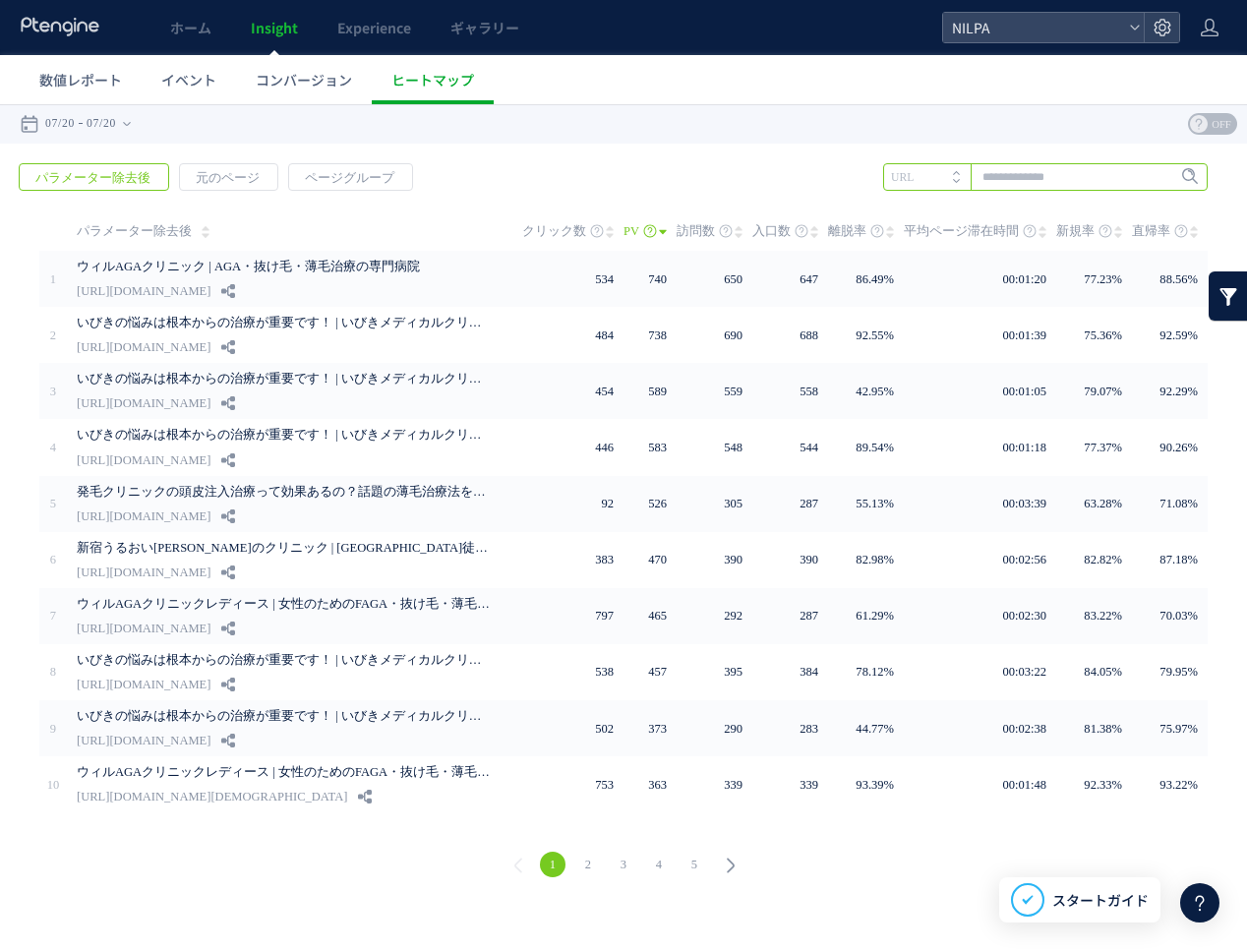 click at bounding box center (1045, 177) 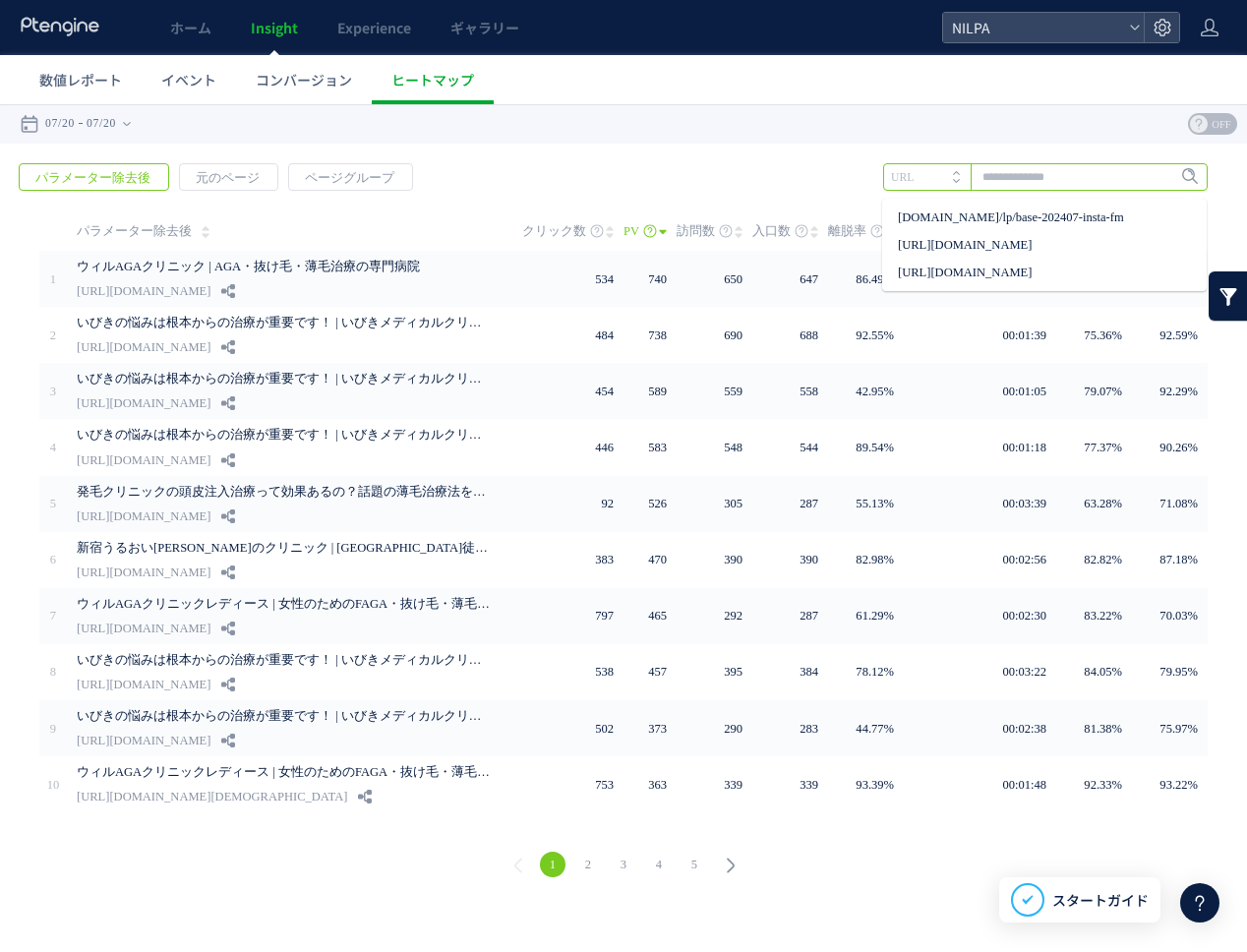 paste on "**********" 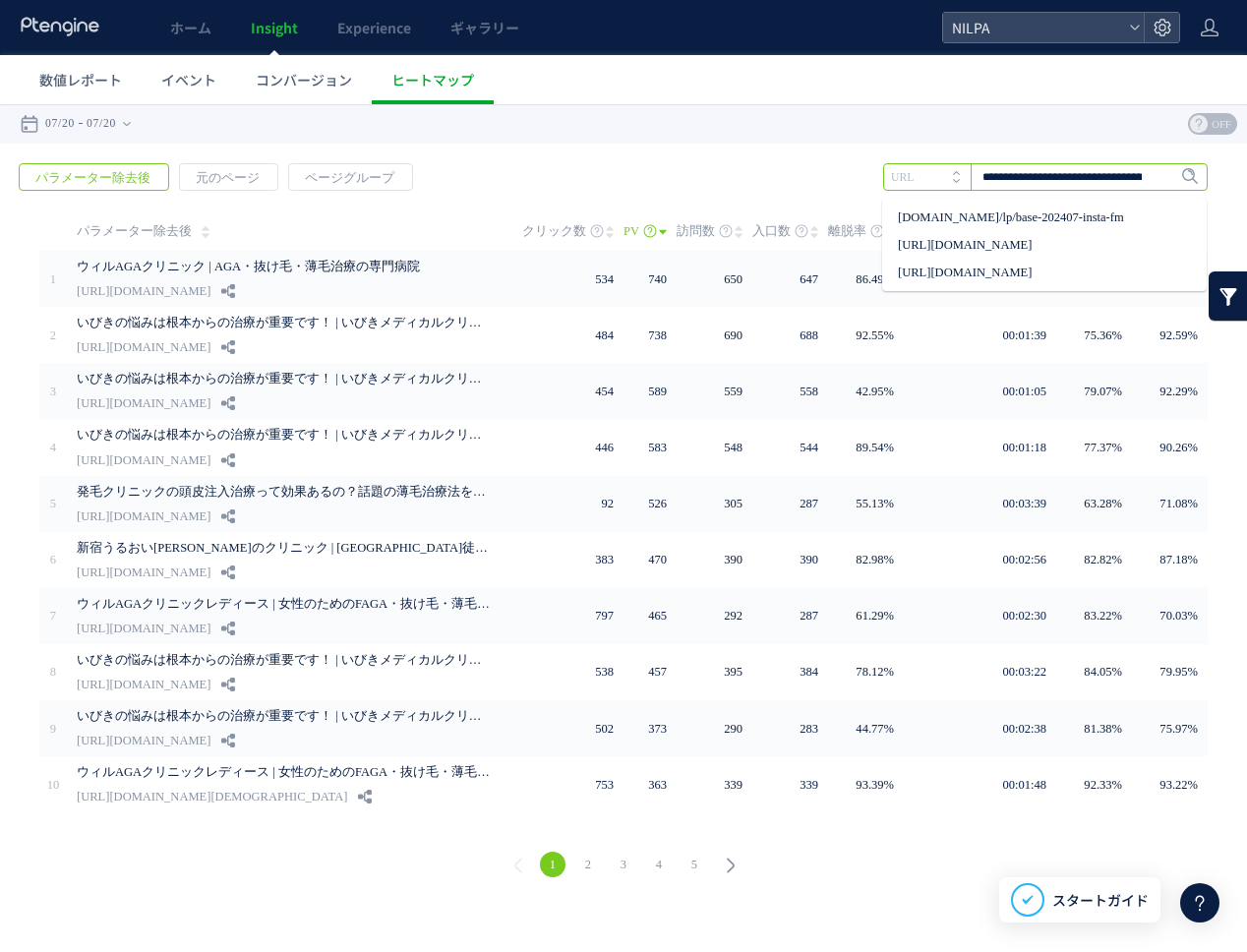 scroll, scrollTop: 0, scrollLeft: 103, axis: horizontal 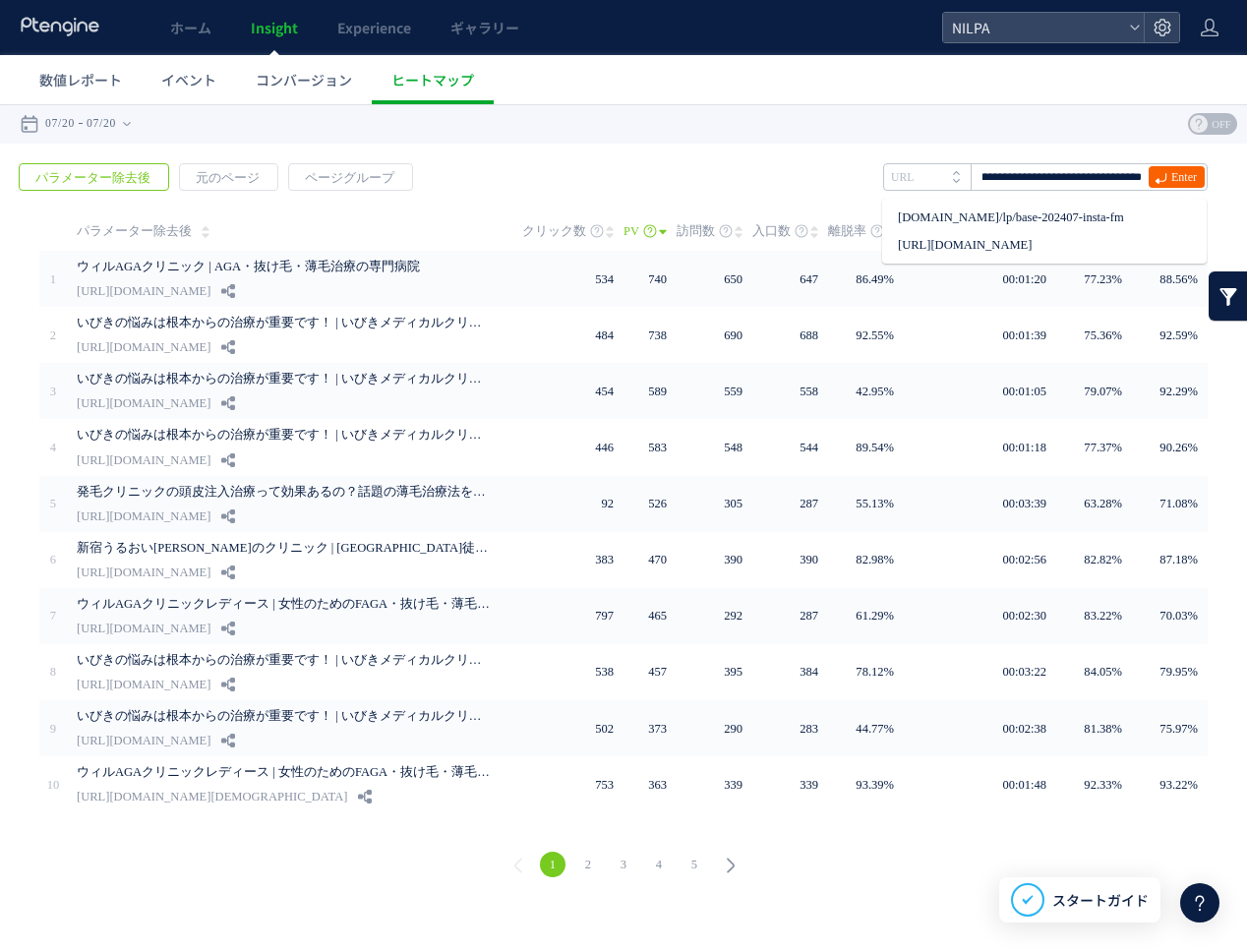 click on "Enter" at bounding box center (1184, 177) 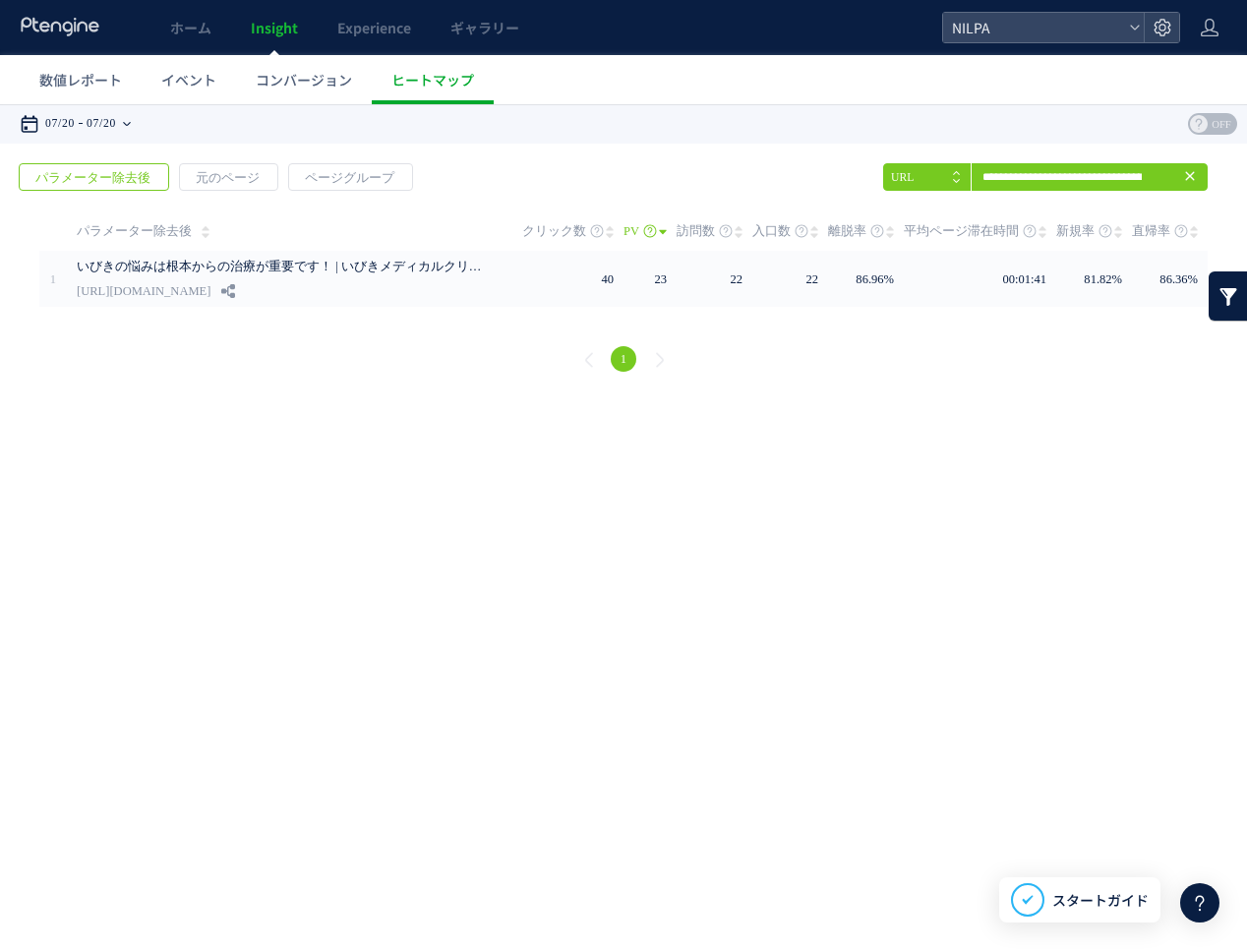 click on "07/20" at bounding box center [101, 124] 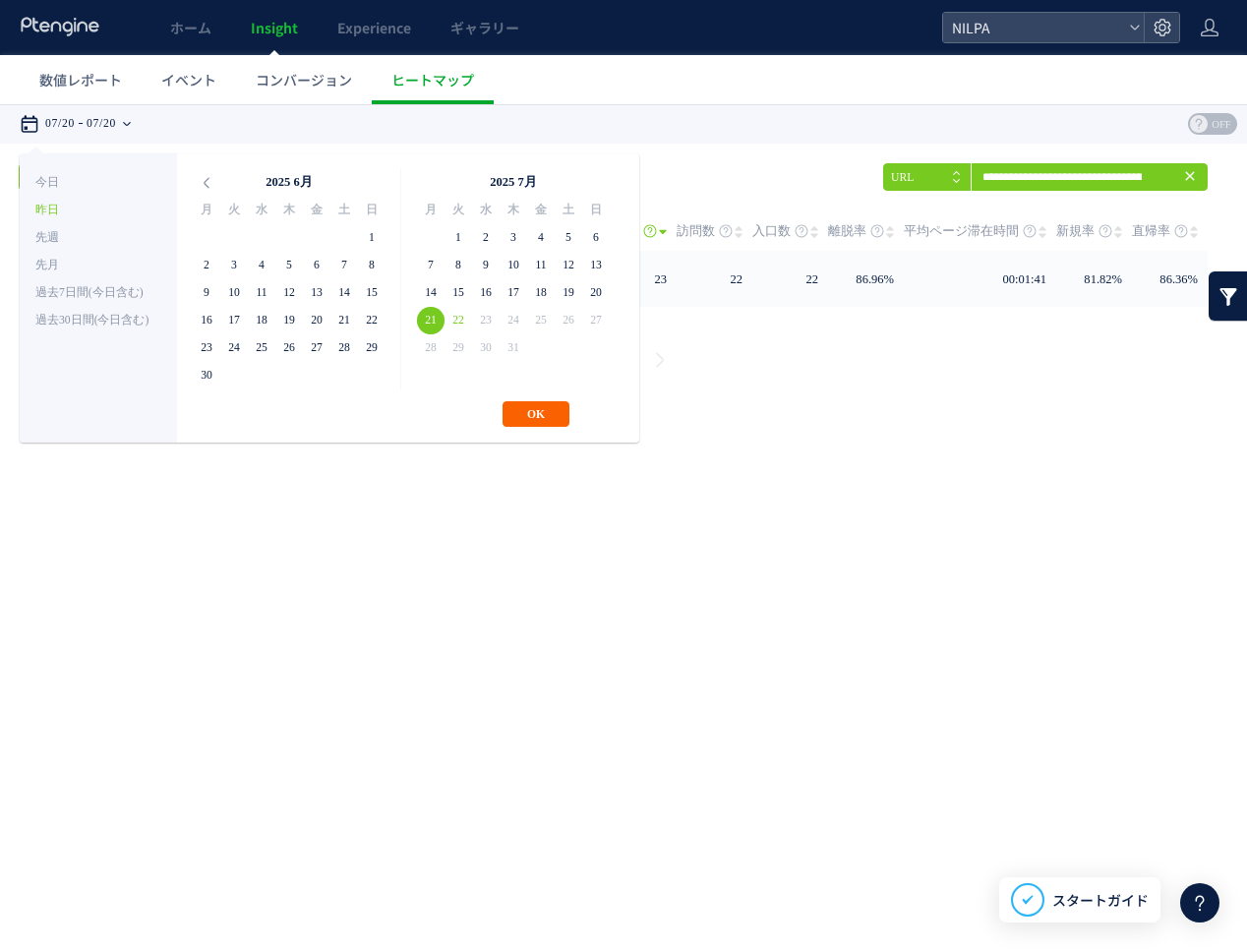 click on "OK" at bounding box center (536, 414) 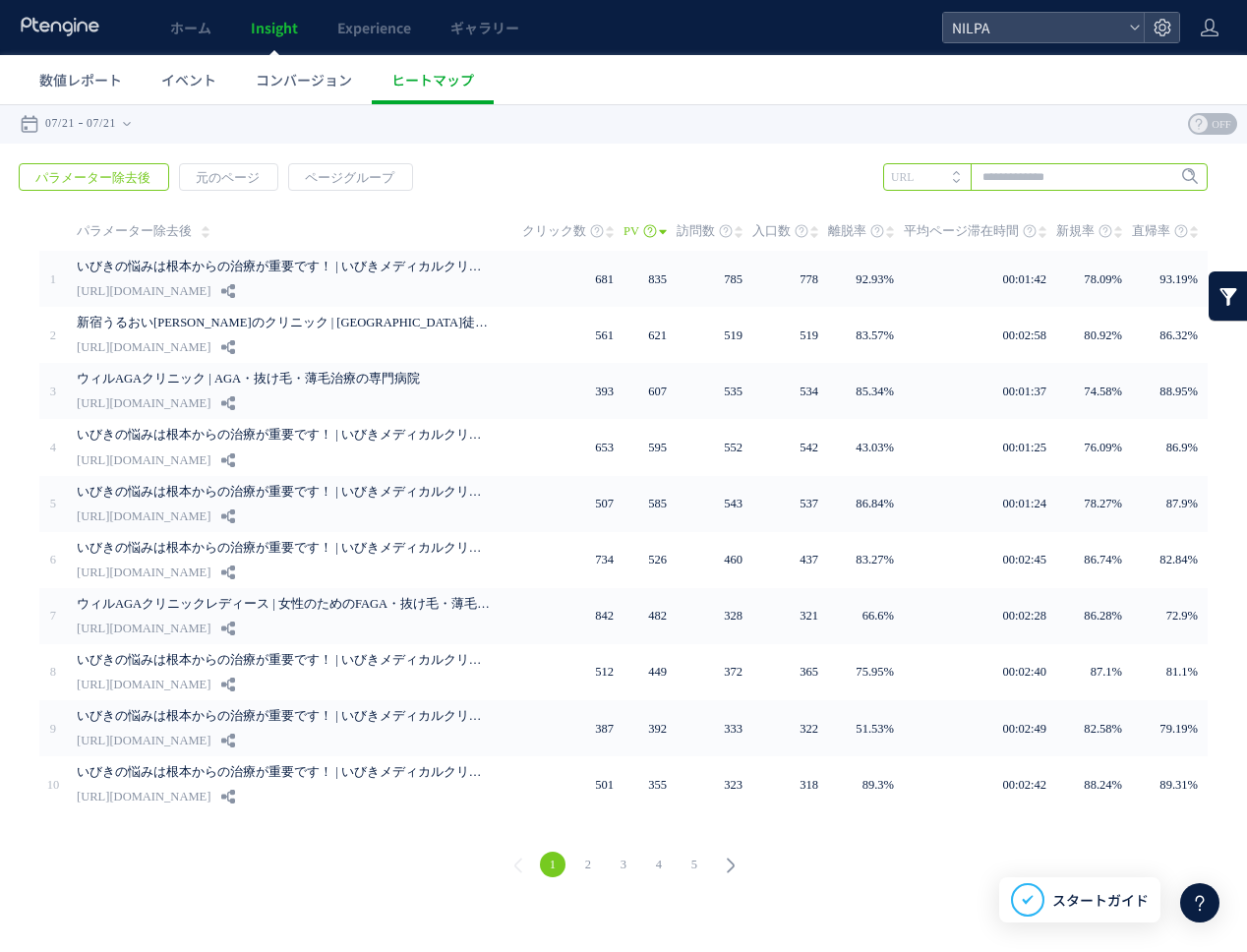click at bounding box center [1045, 177] 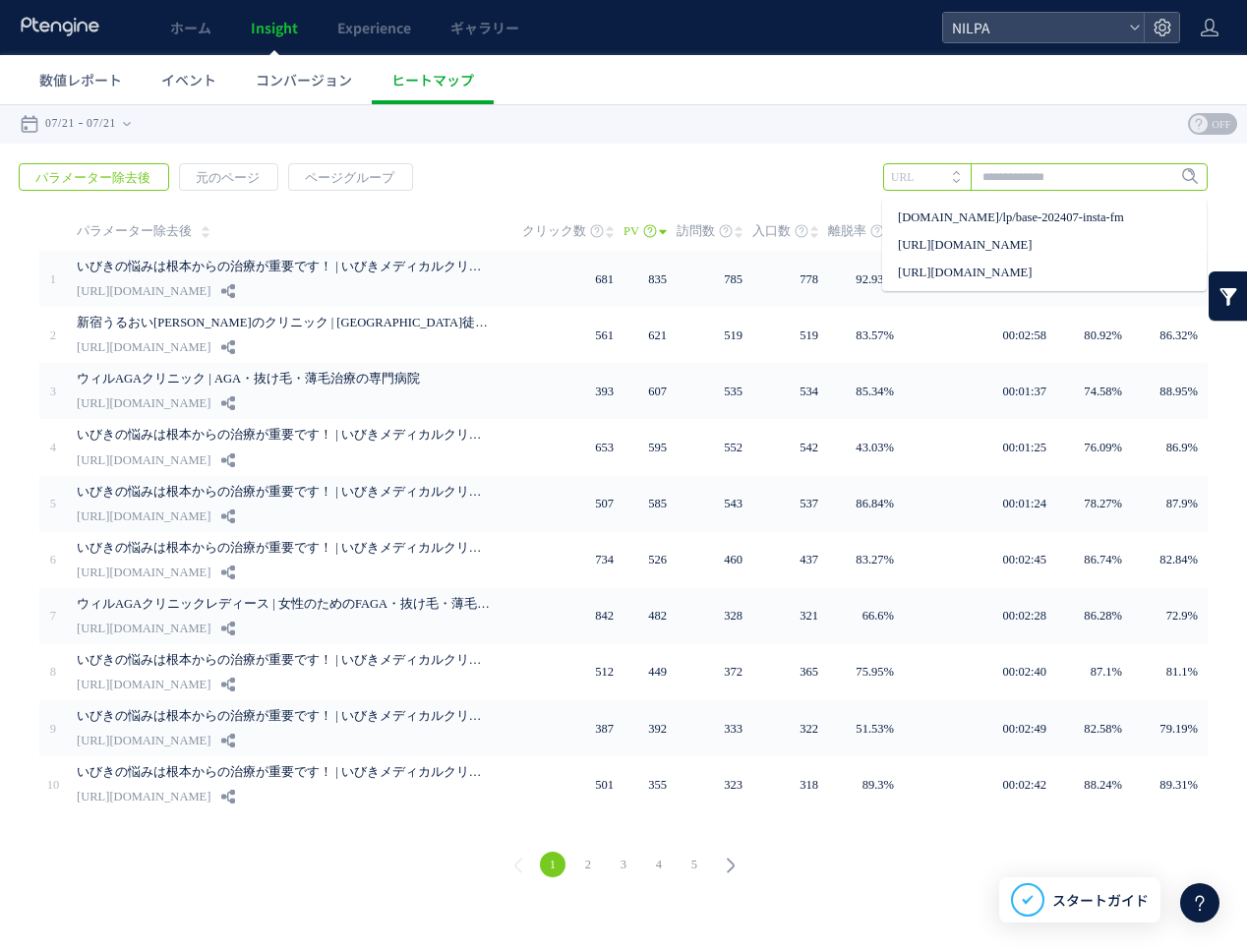 paste on "**********" 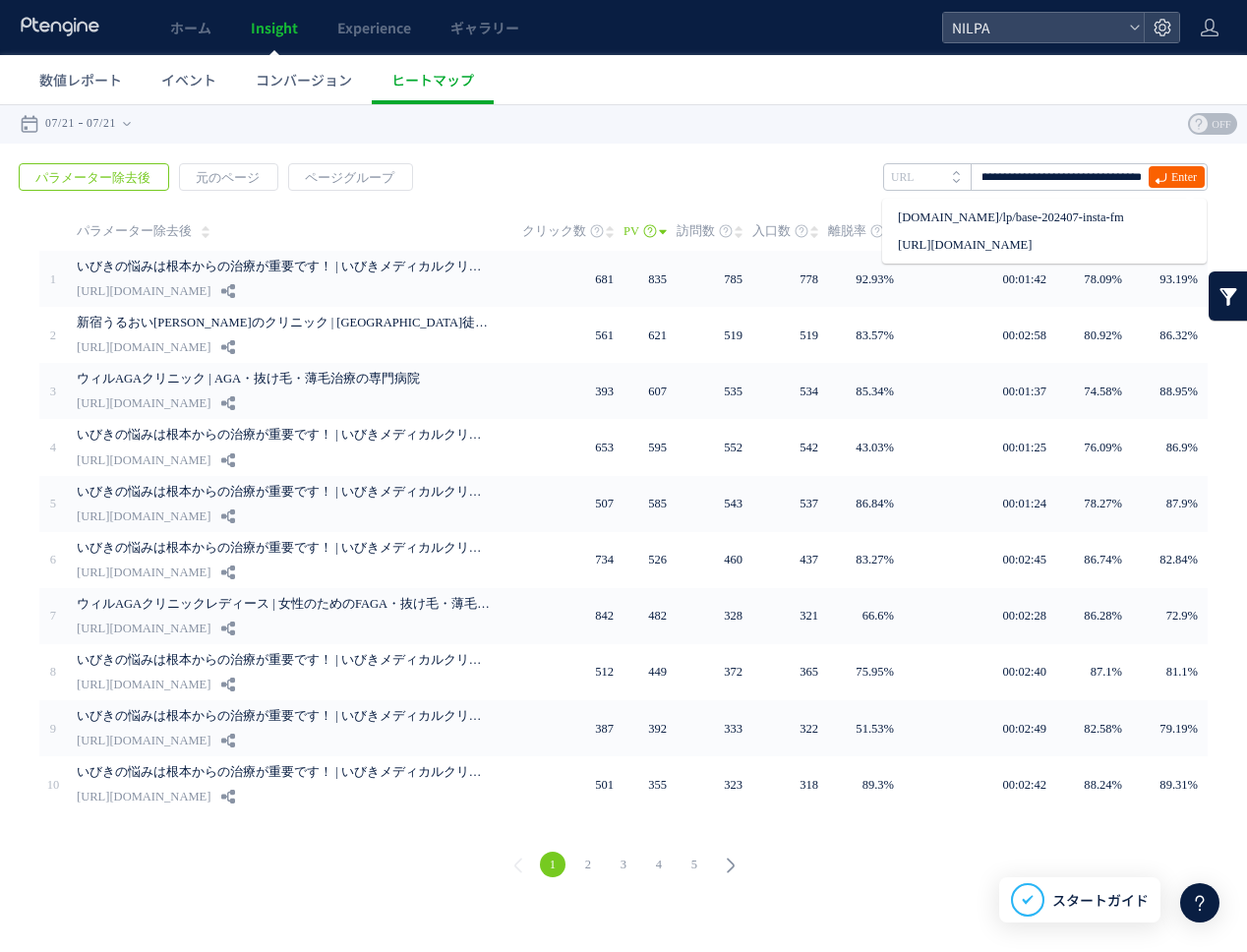 scroll, scrollTop: 0, scrollLeft: 0, axis: both 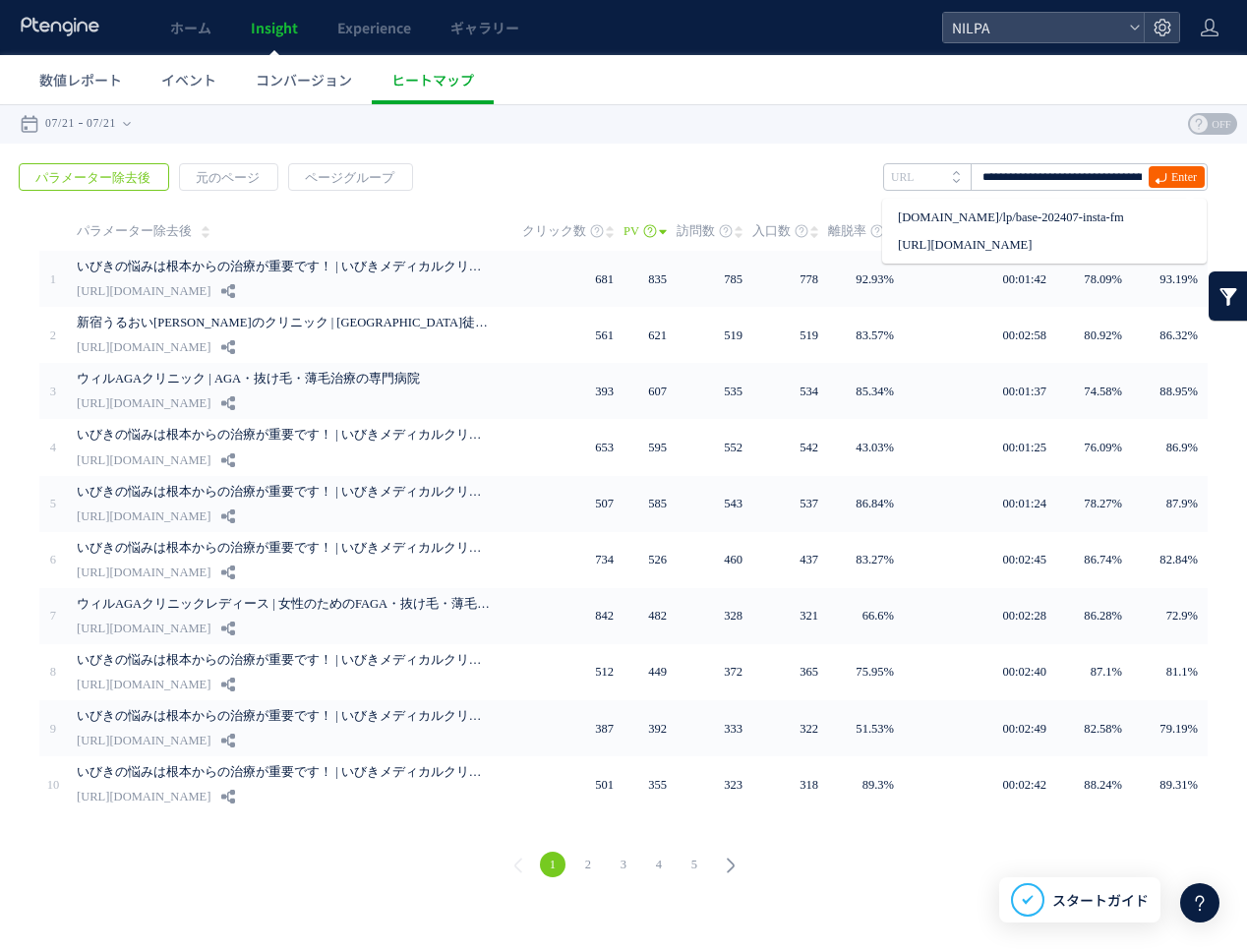 click on "Enter" at bounding box center [1184, 177] 